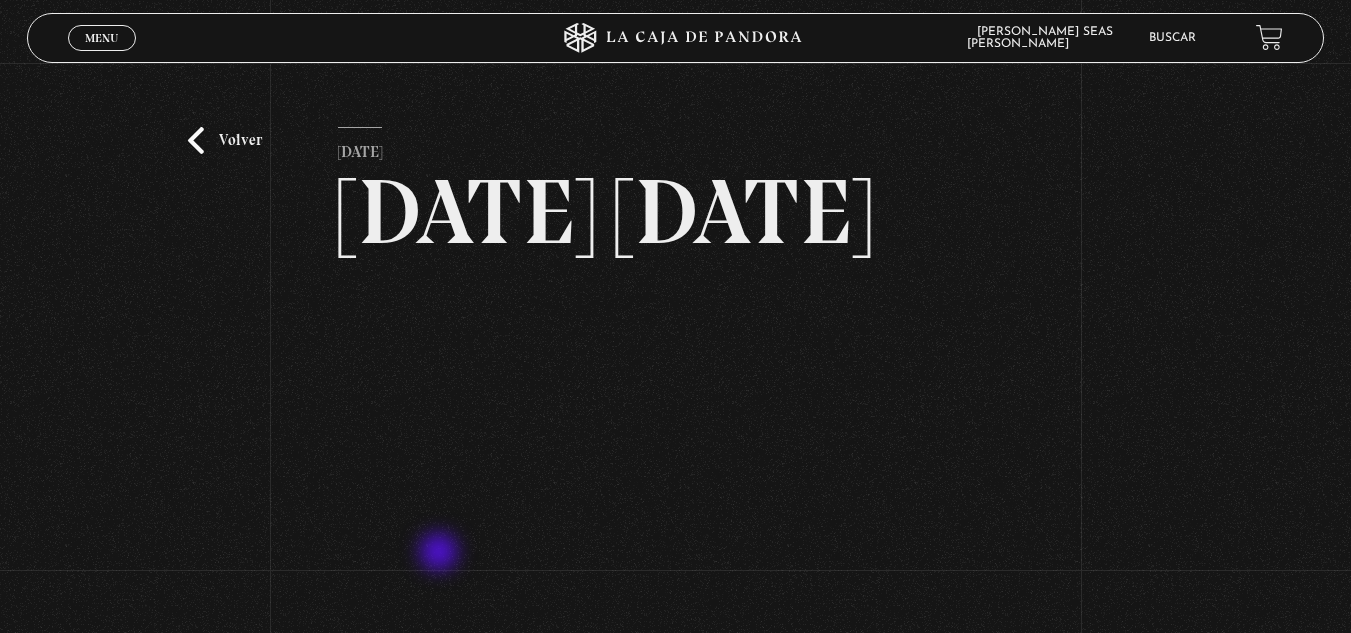 scroll, scrollTop: 224, scrollLeft: 0, axis: vertical 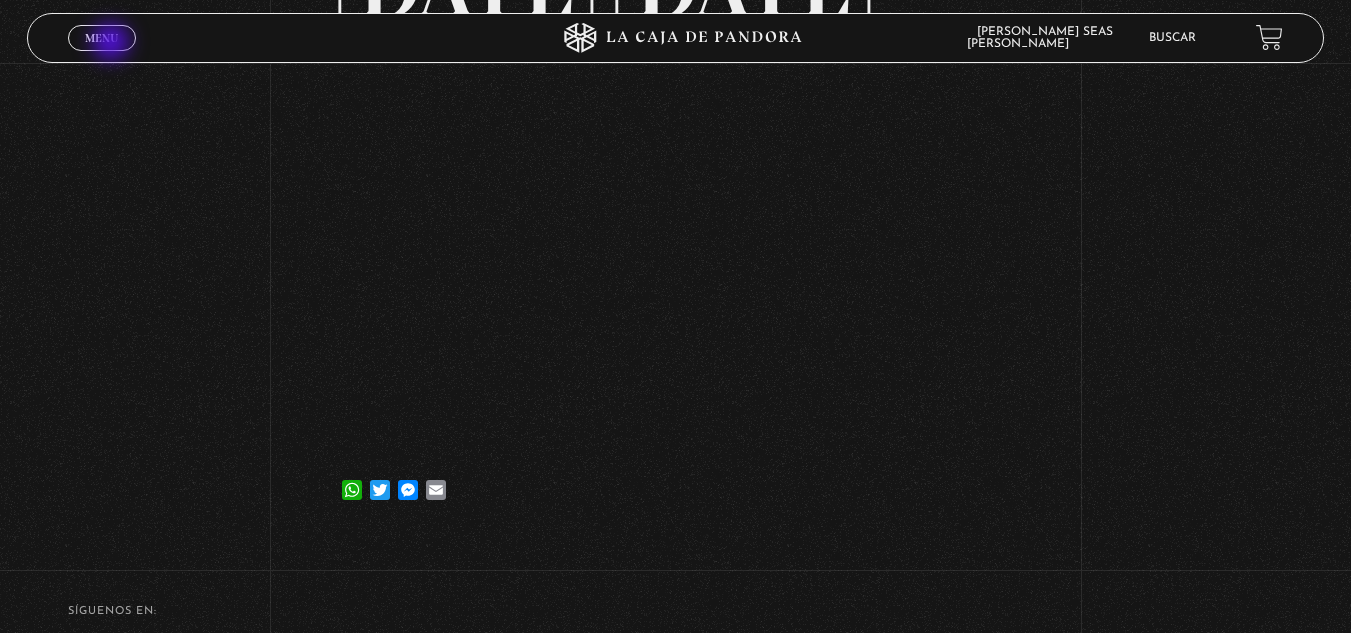 click on "Menu" at bounding box center [101, 38] 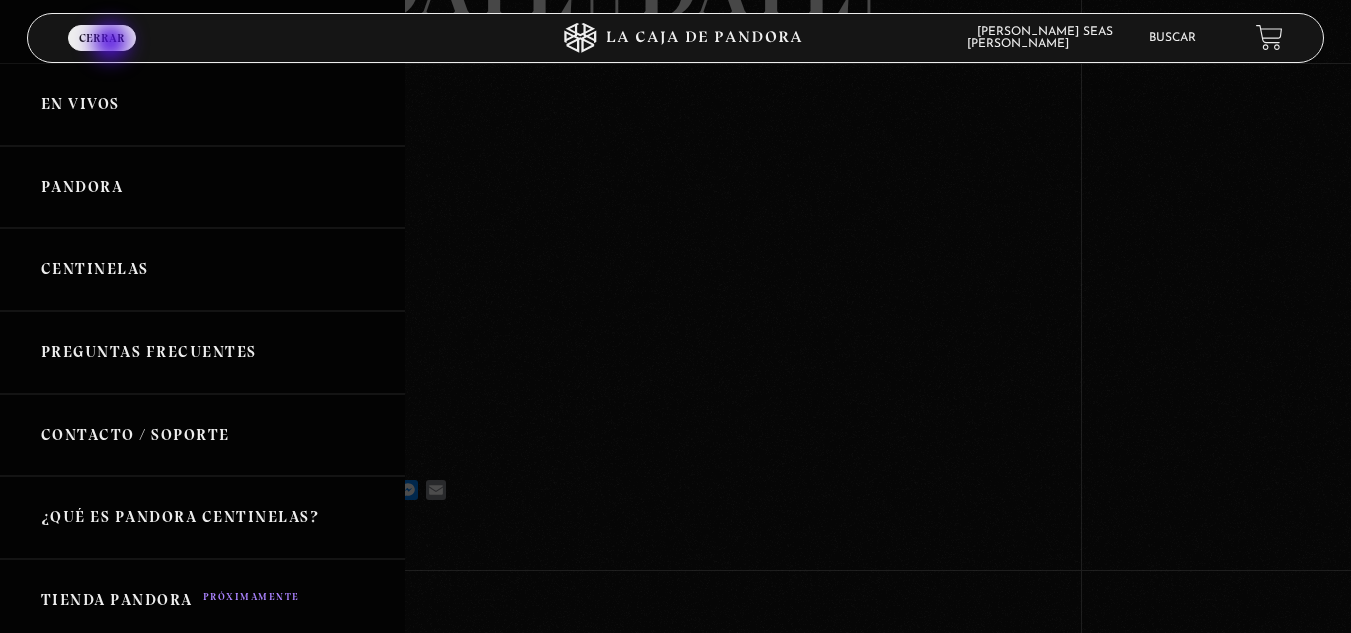 click on "Cerrar" at bounding box center (102, 38) 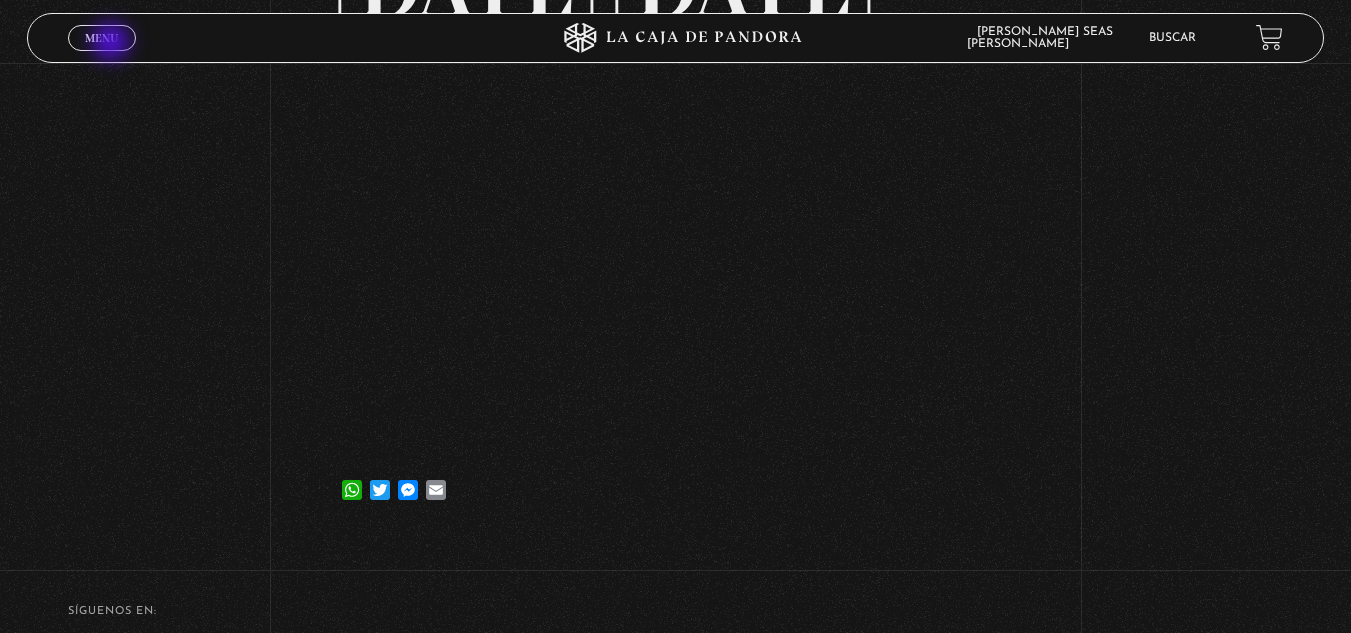 click on "Menu" at bounding box center (101, 38) 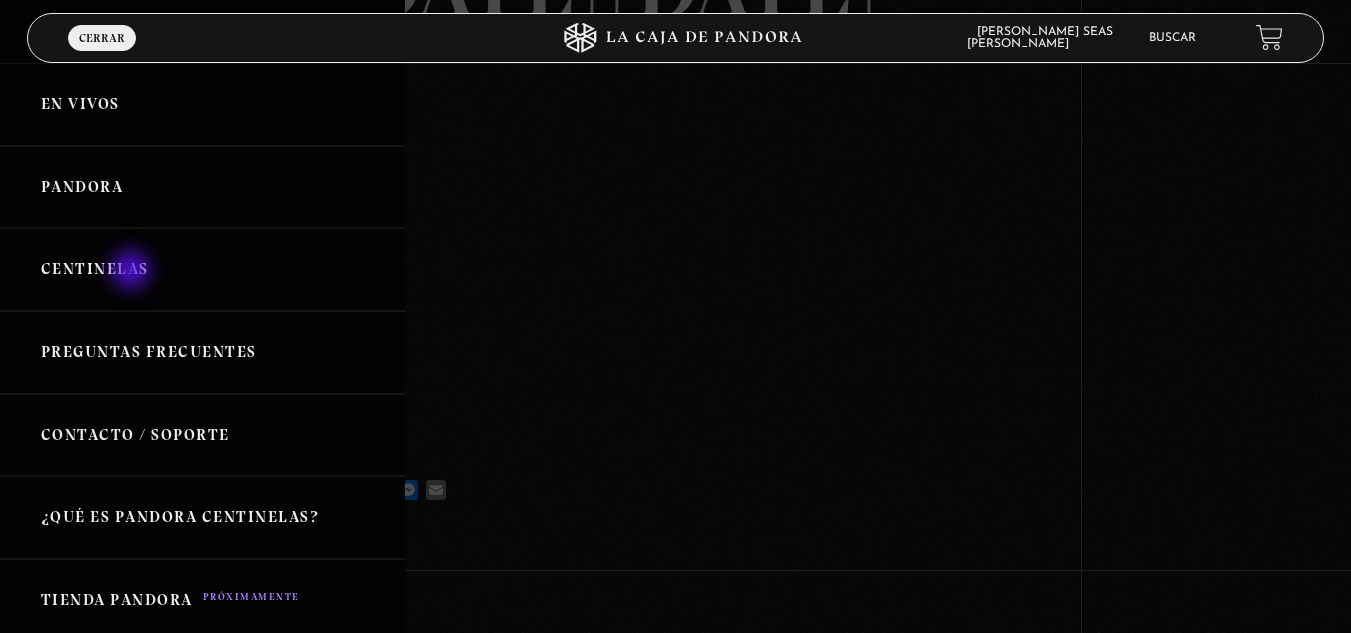 click on "Centinelas" at bounding box center (202, 269) 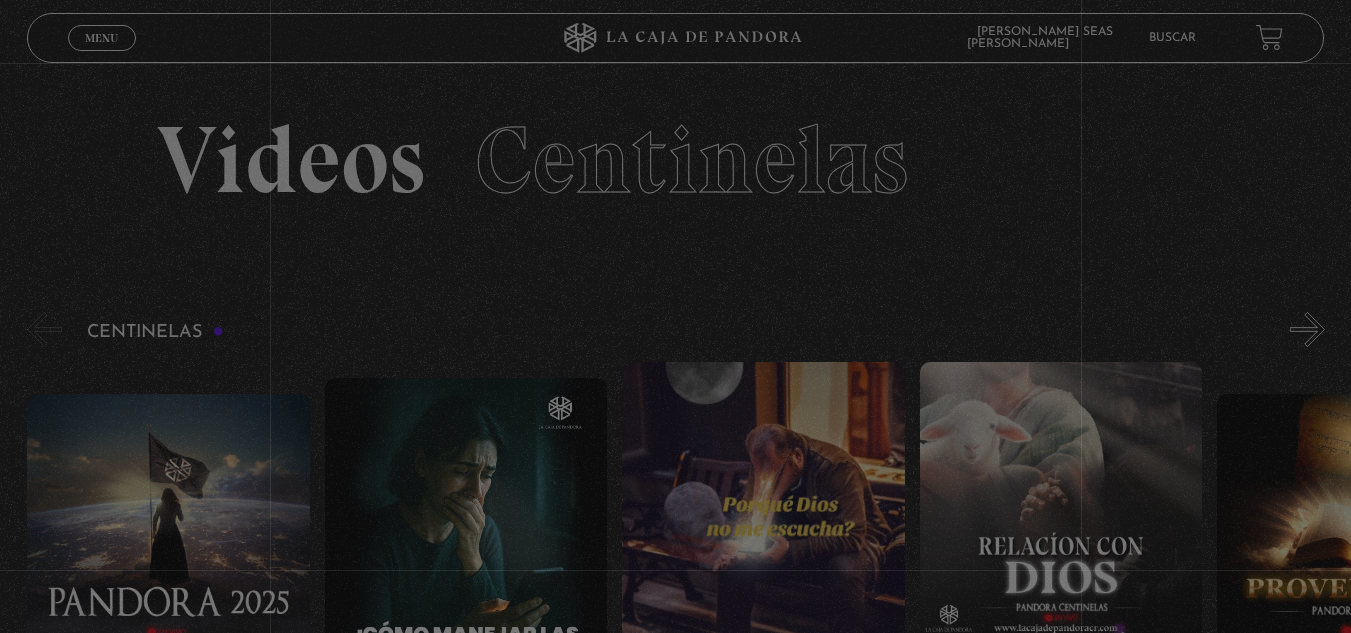 scroll, scrollTop: 0, scrollLeft: 0, axis: both 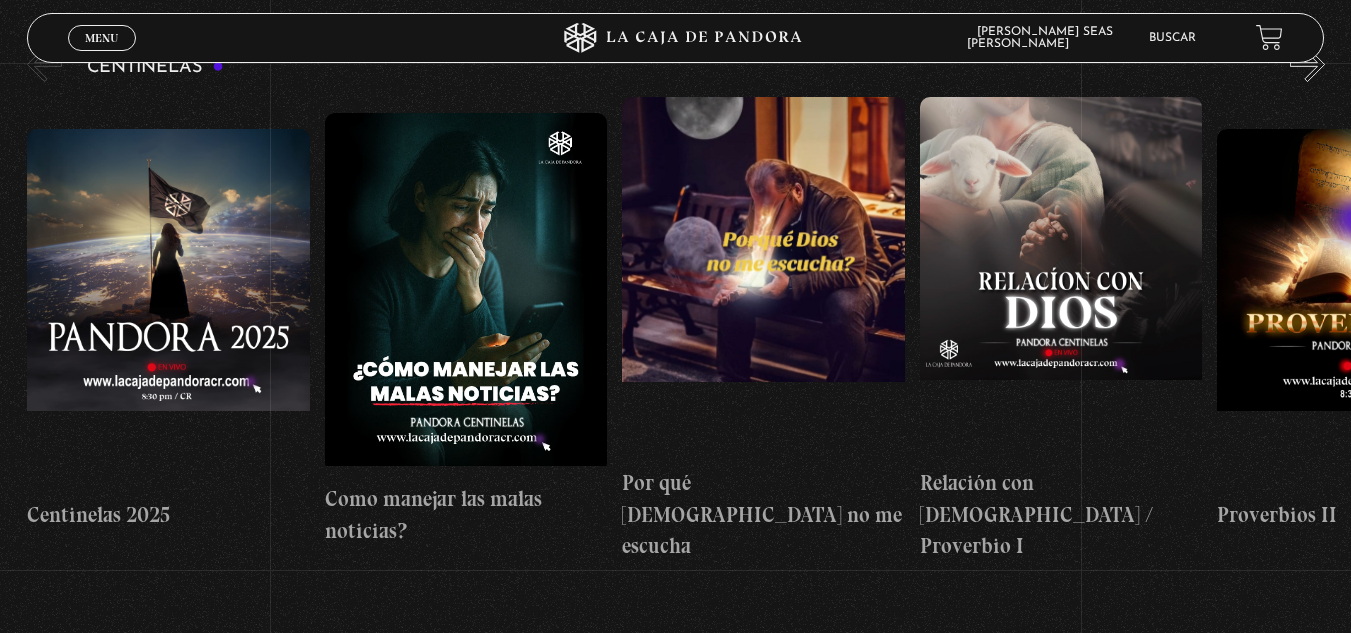 drag, startPoint x: 1357, startPoint y: 222, endPoint x: 1365, endPoint y: 343, distance: 121.264175 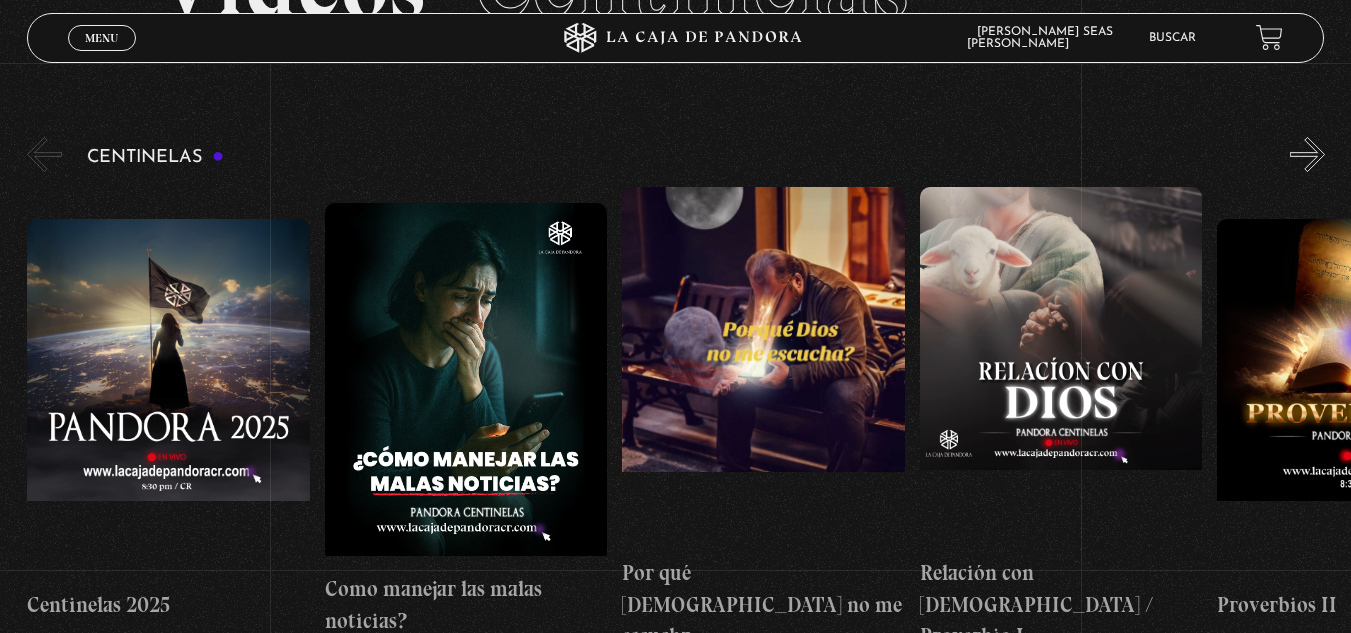 scroll, scrollTop: 164, scrollLeft: 0, axis: vertical 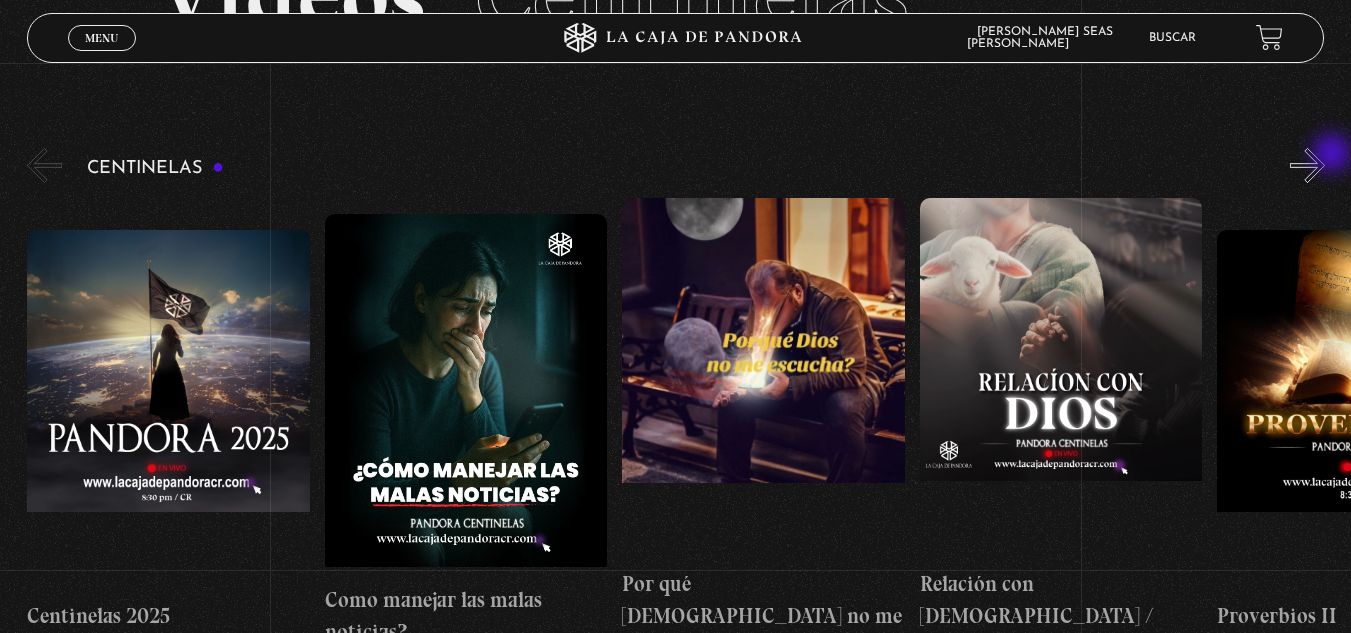 click on "»" at bounding box center [1307, 165] 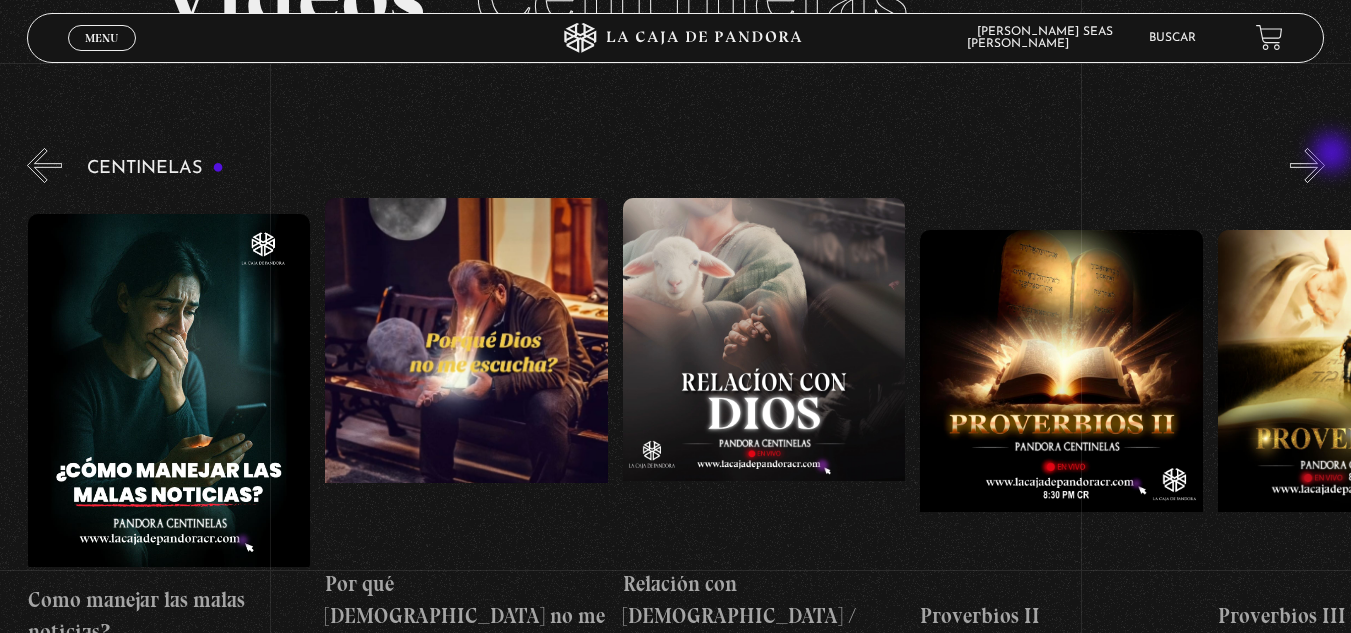 click on "»" at bounding box center [1307, 165] 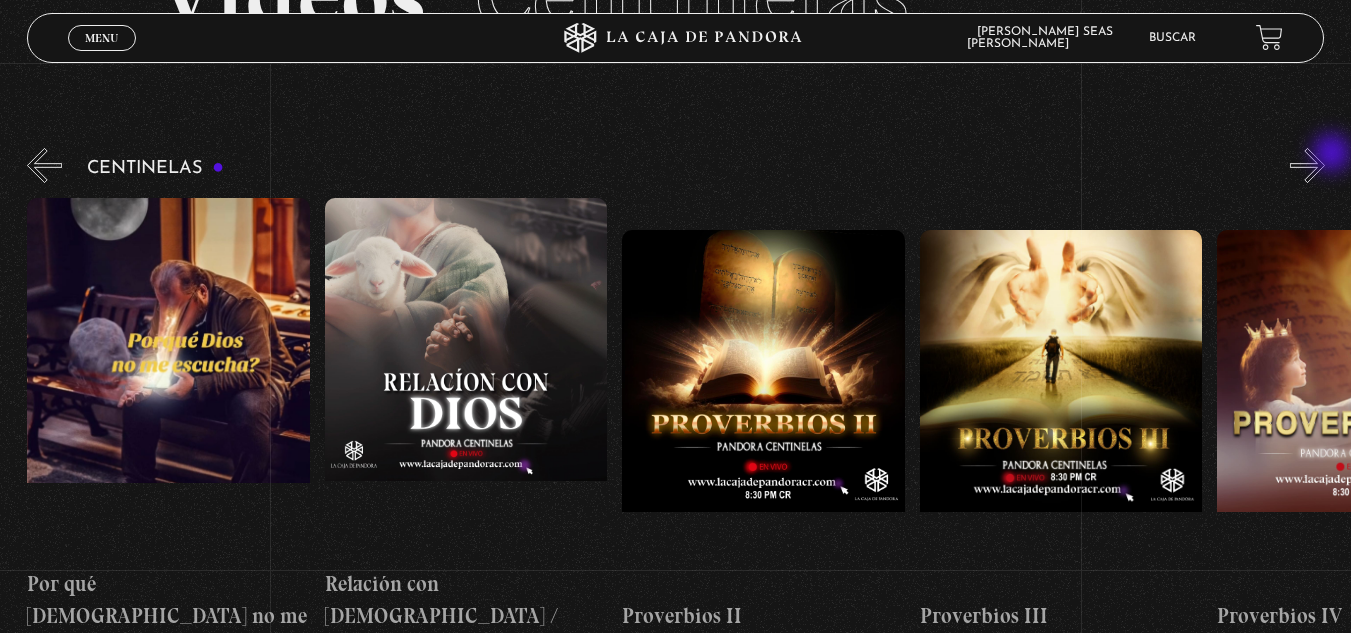 click on "»" at bounding box center (1307, 165) 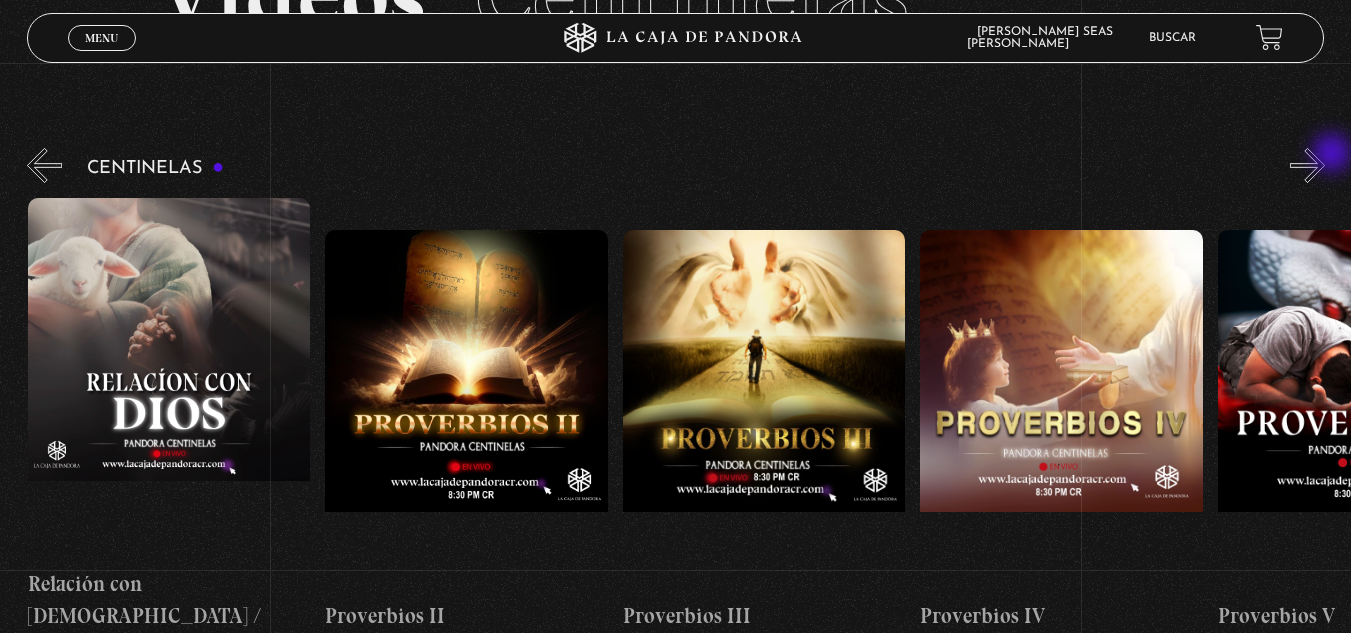 click on "»" at bounding box center (1307, 165) 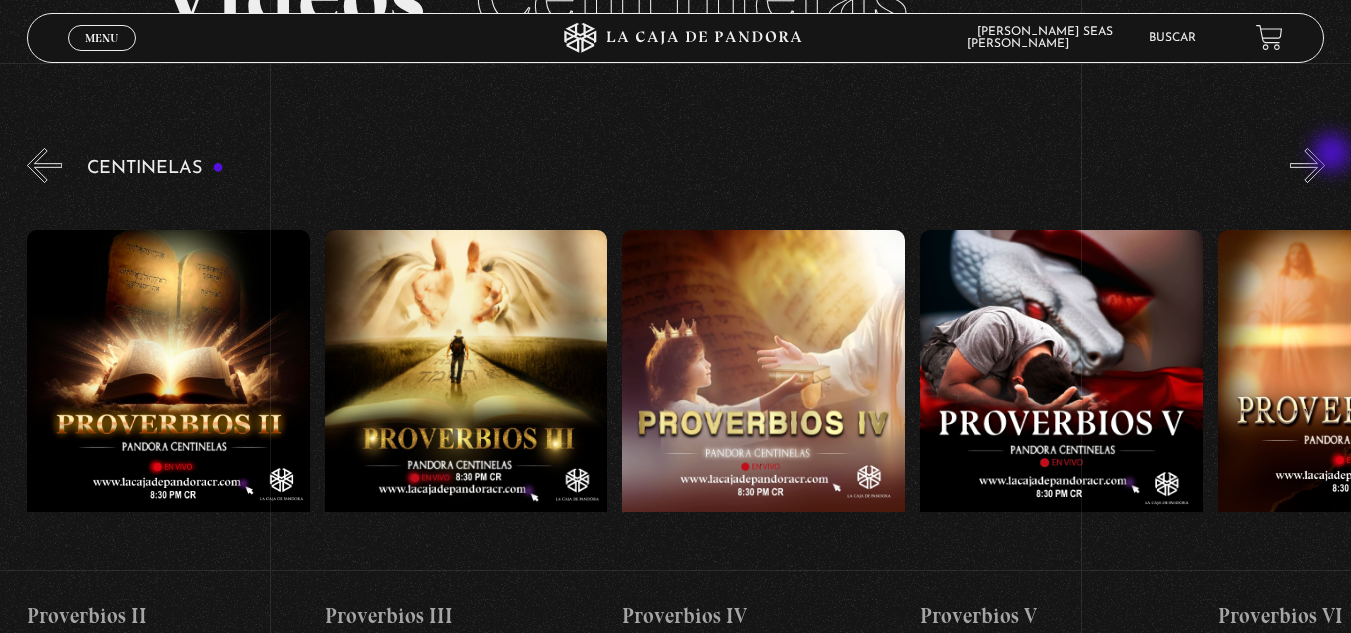 click on "»" at bounding box center [1307, 165] 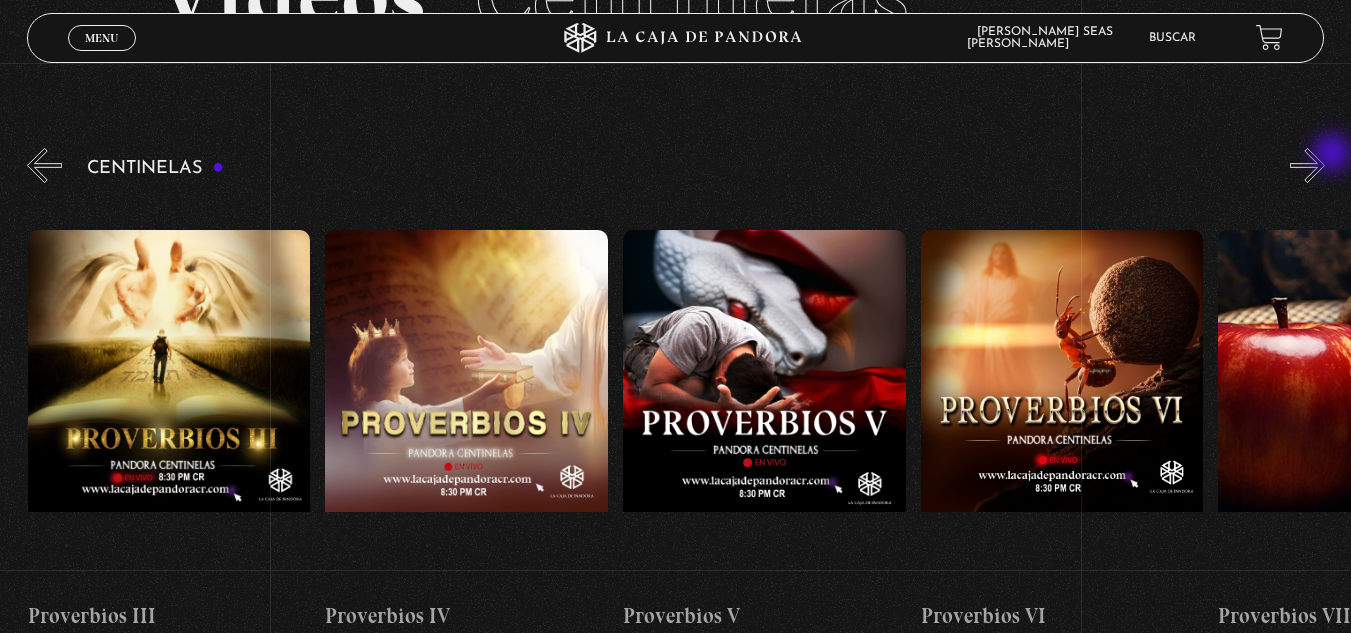 click on "»" at bounding box center [1307, 165] 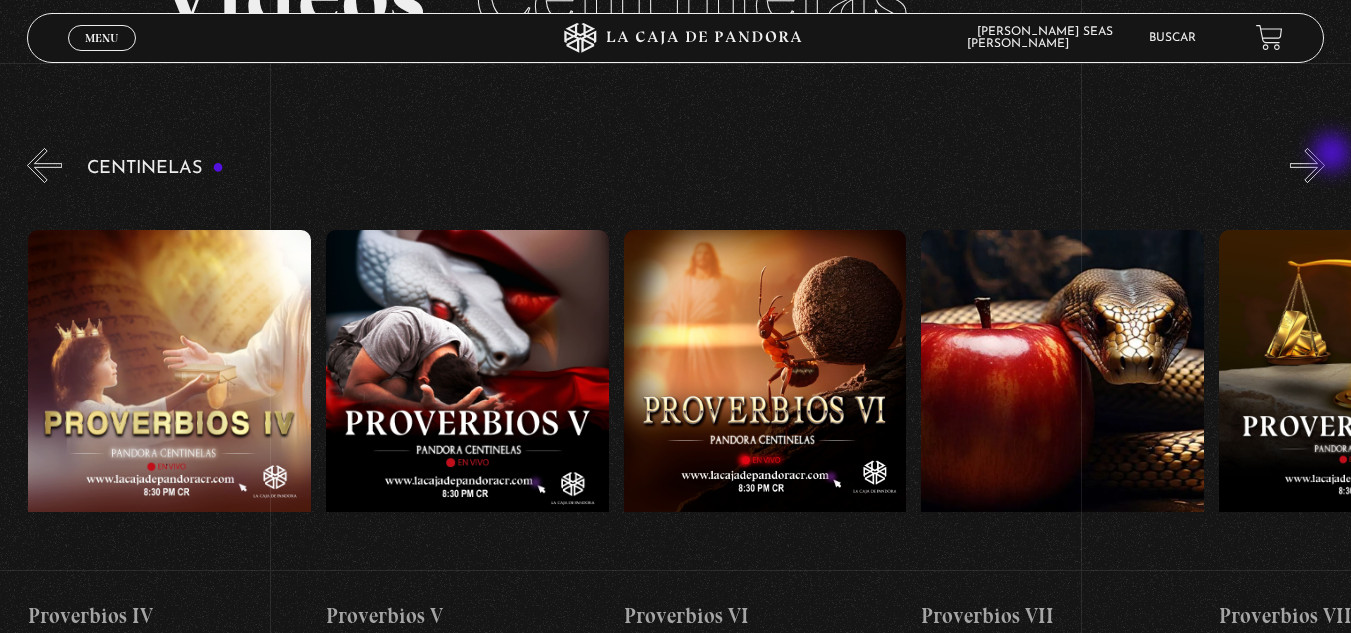 click on "»" at bounding box center [1307, 165] 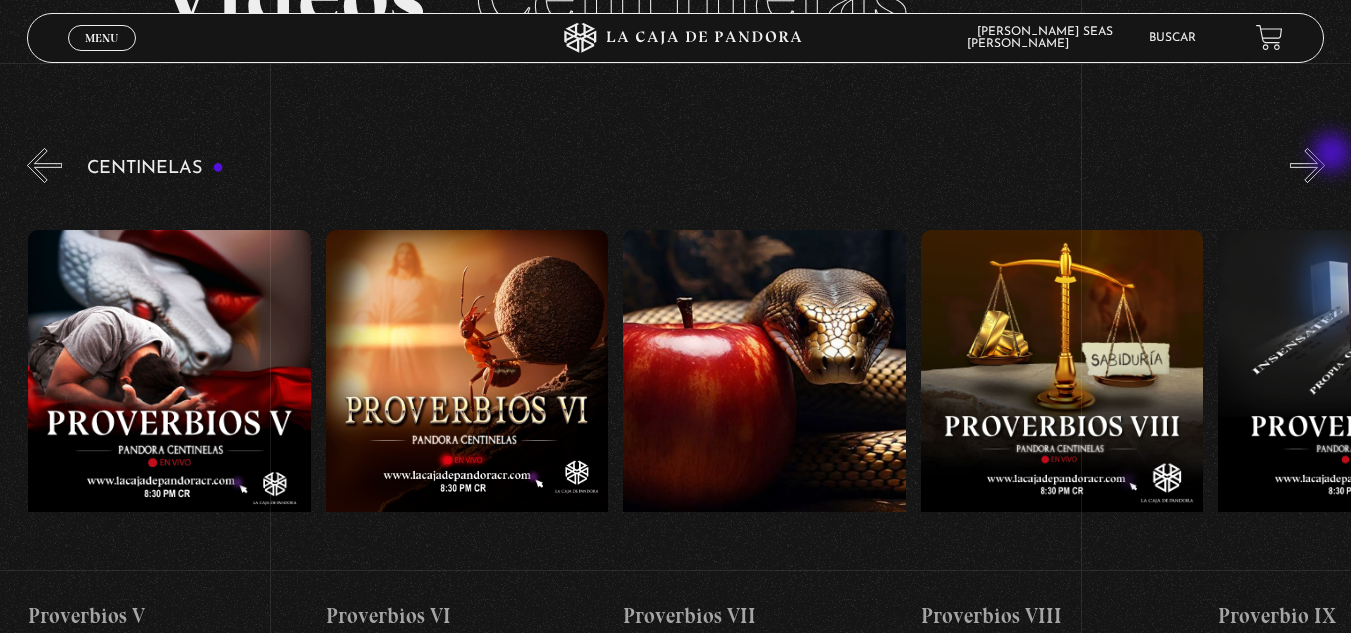 scroll, scrollTop: 0, scrollLeft: 2083, axis: horizontal 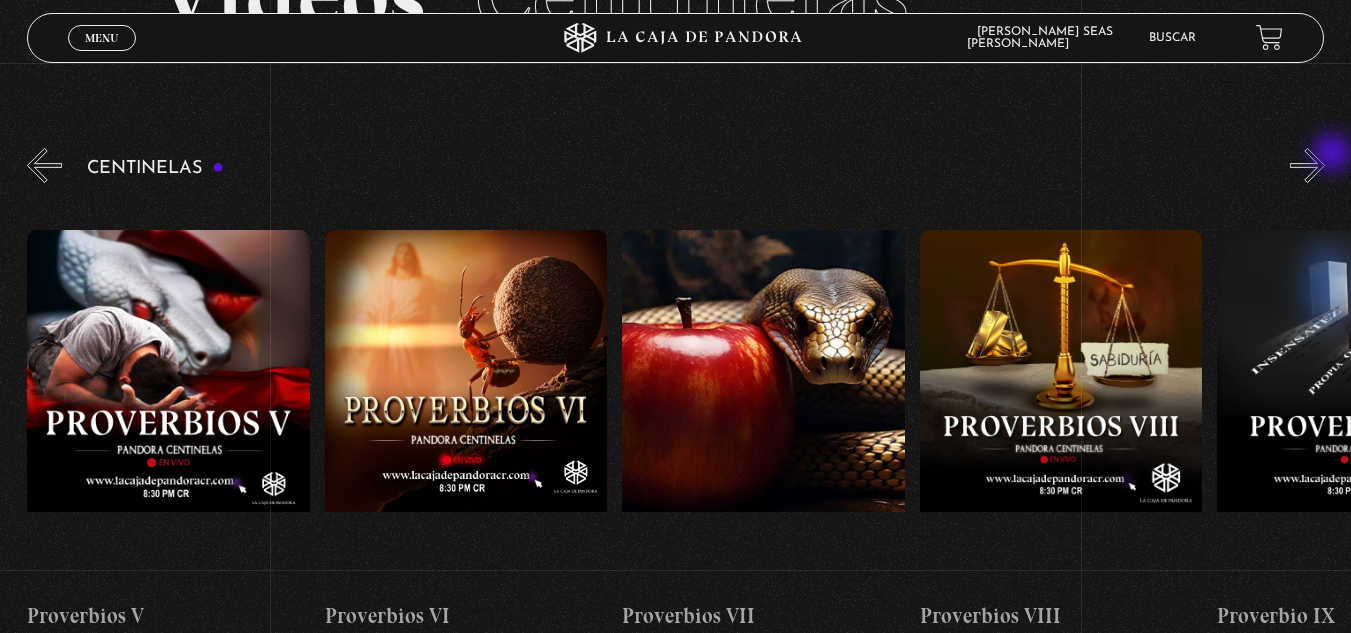 click on "»" at bounding box center [1307, 165] 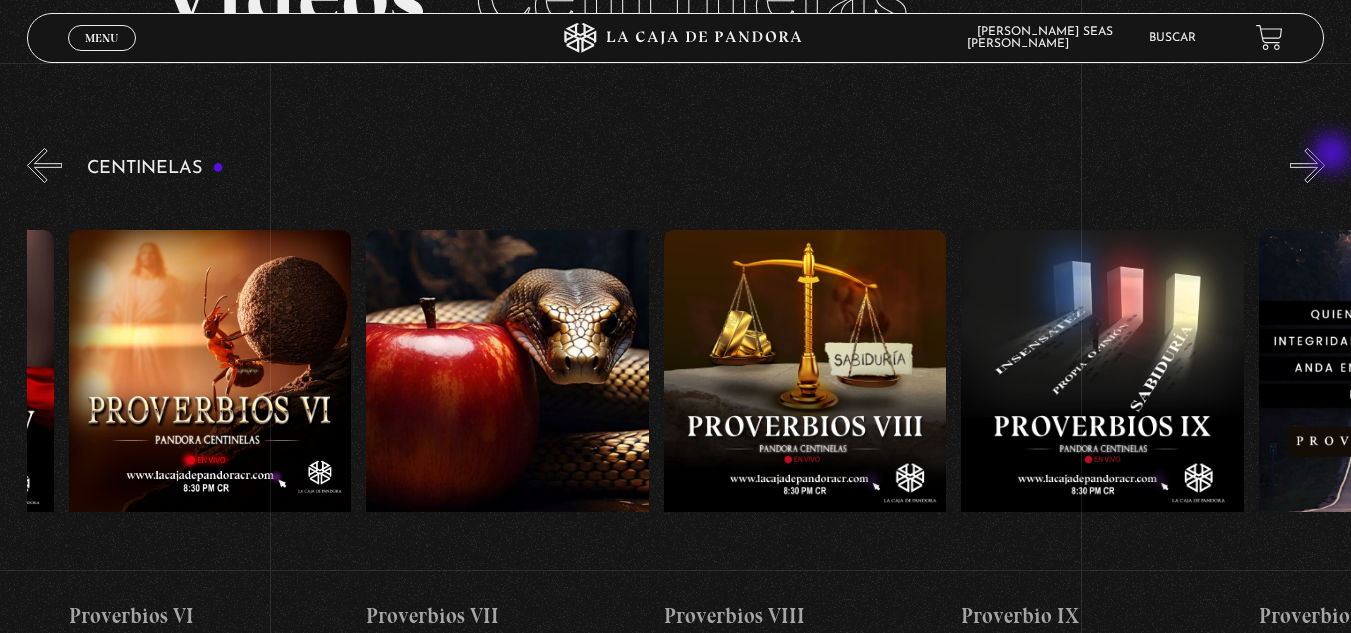 click on "»" at bounding box center (1307, 165) 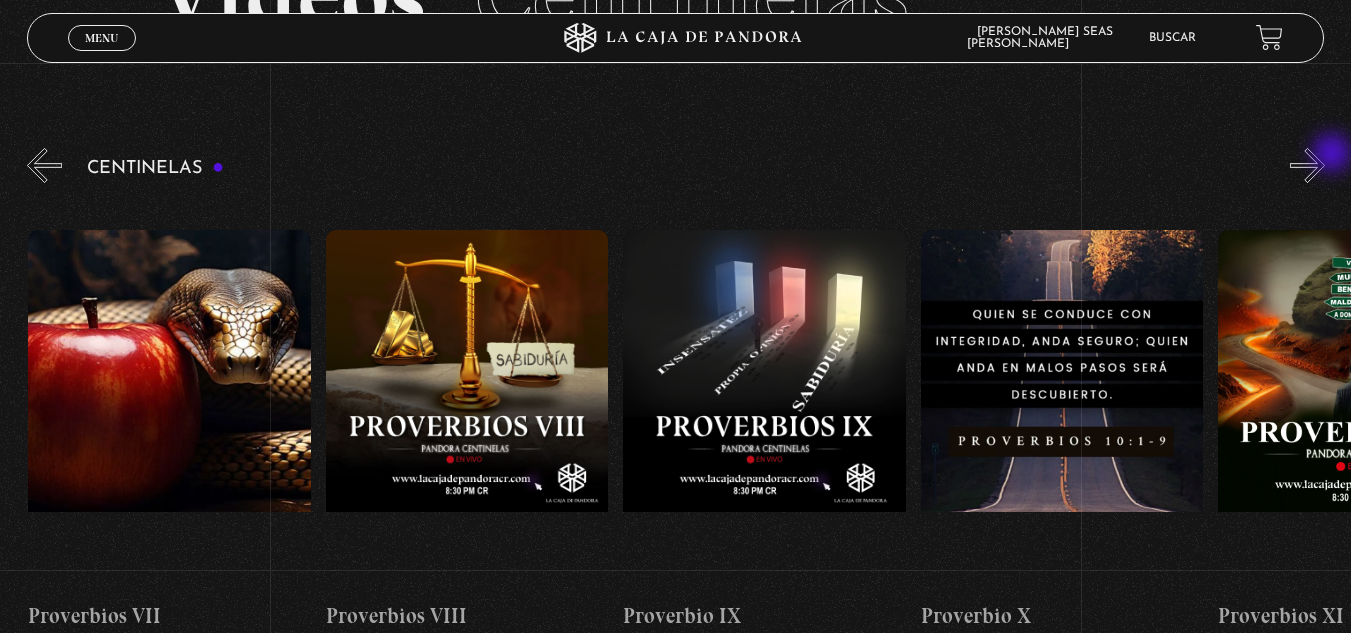 scroll, scrollTop: 0, scrollLeft: 2678, axis: horizontal 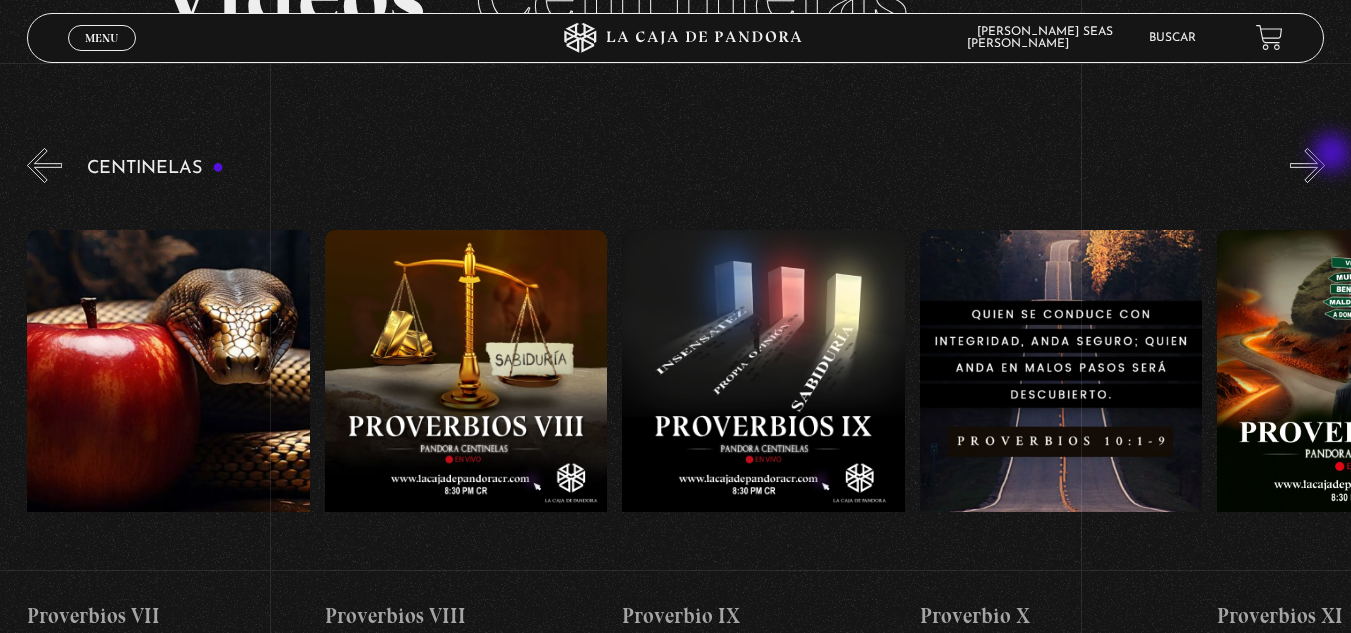 click on "»" at bounding box center [1307, 165] 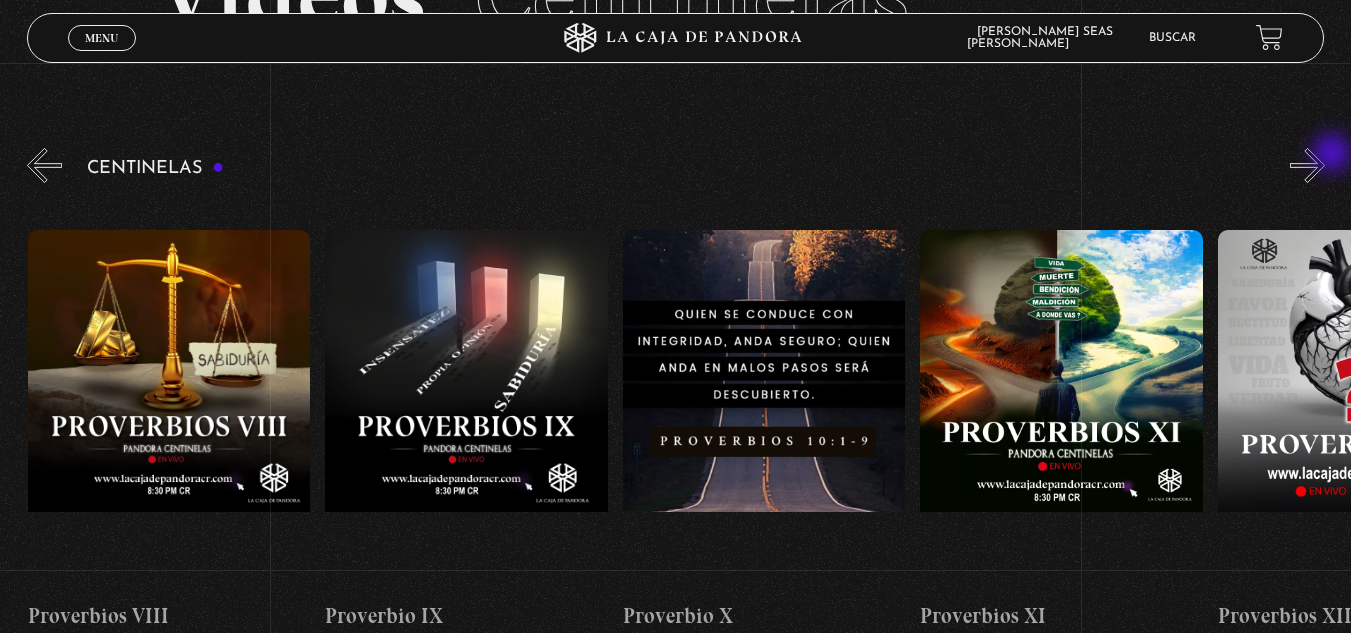 scroll, scrollTop: 0, scrollLeft: 2976, axis: horizontal 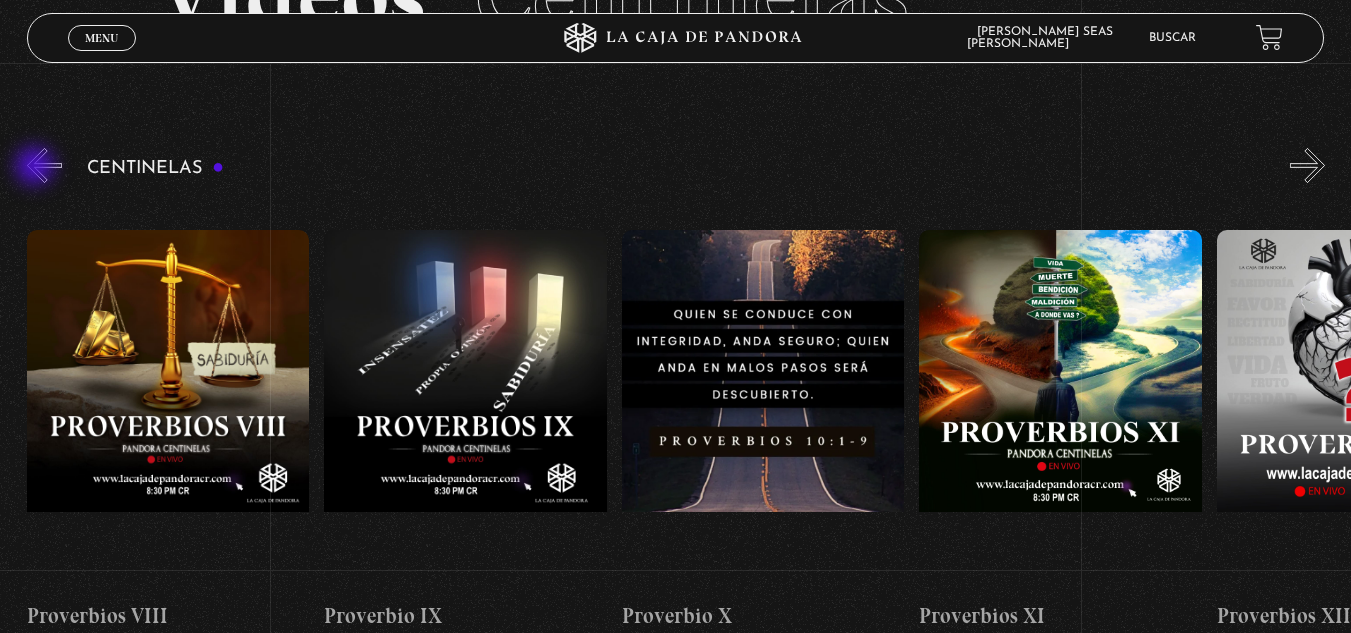 click on "«" at bounding box center (44, 165) 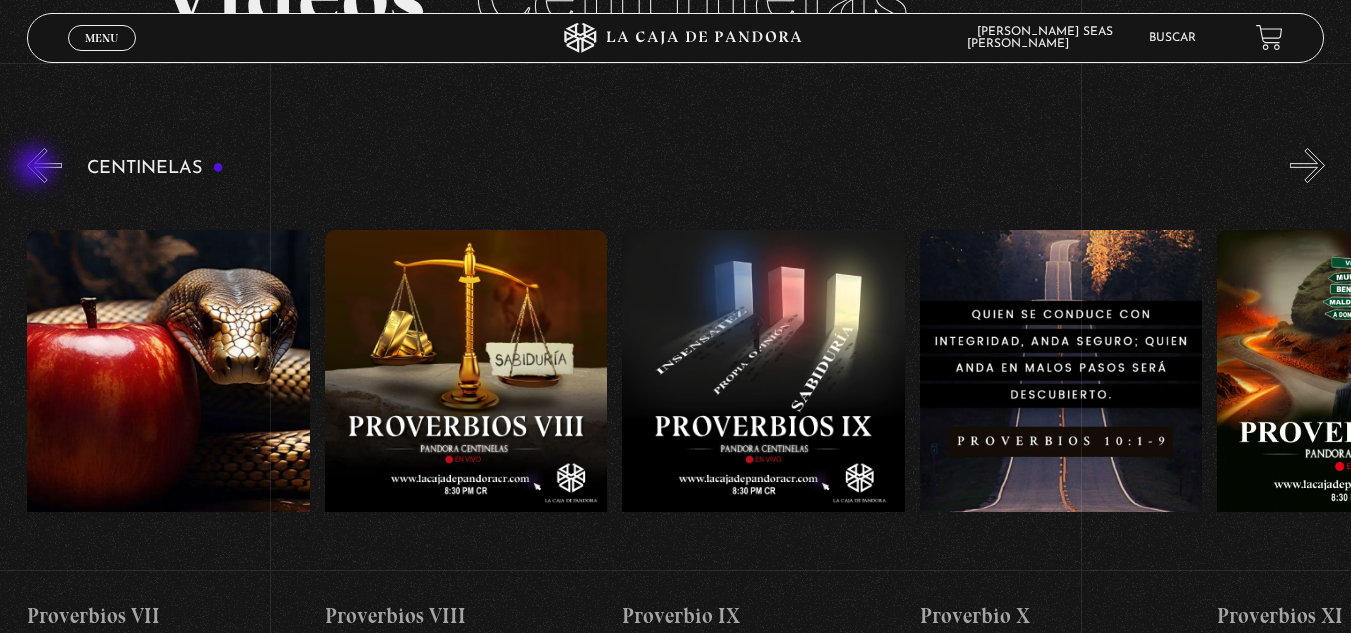 click on "«" at bounding box center [44, 165] 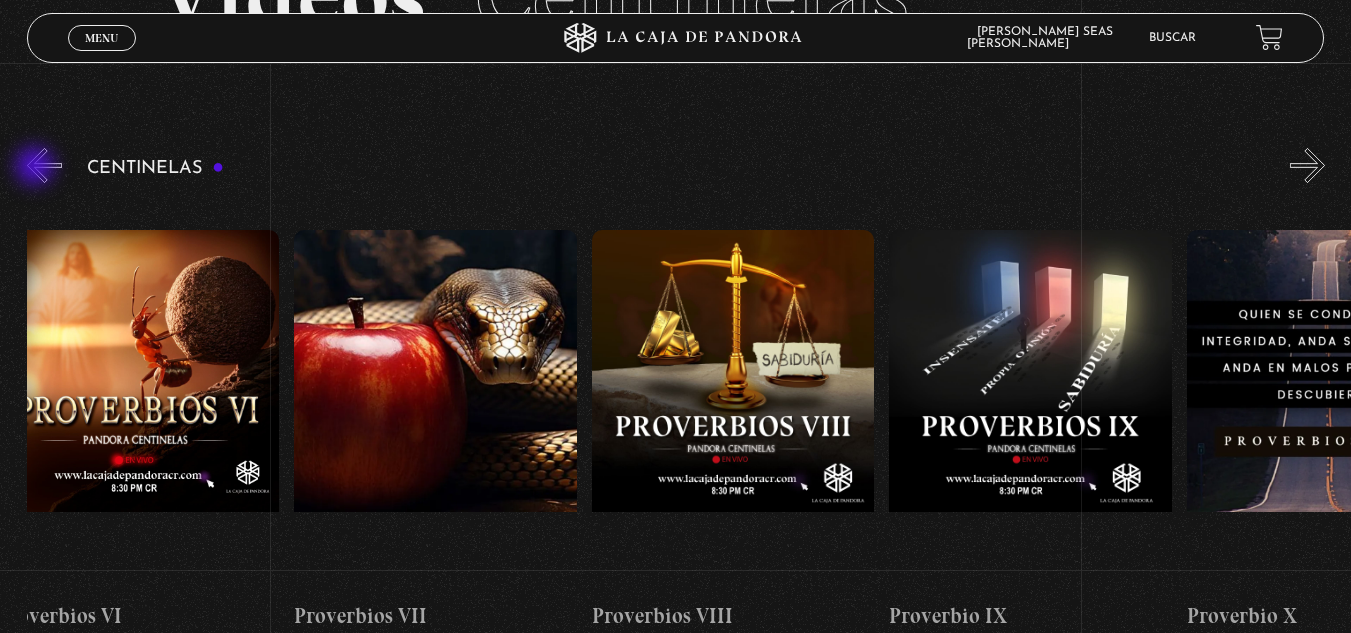 click on "«" at bounding box center (44, 165) 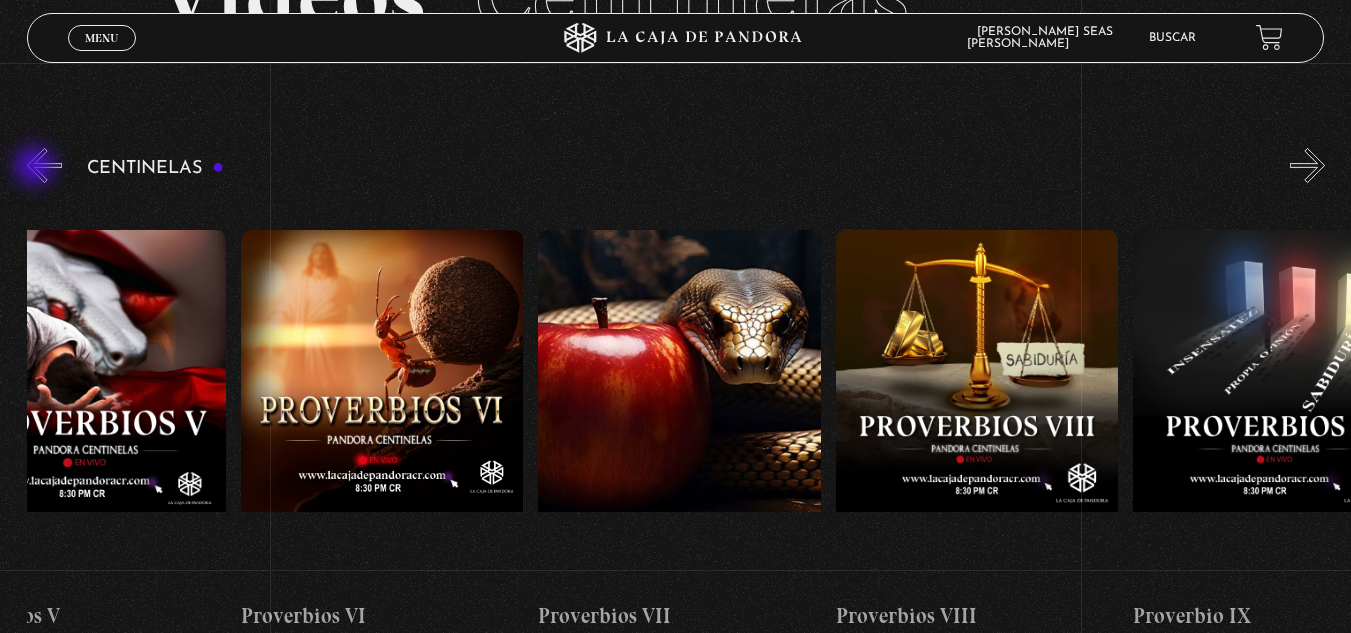 click on "«" at bounding box center (44, 165) 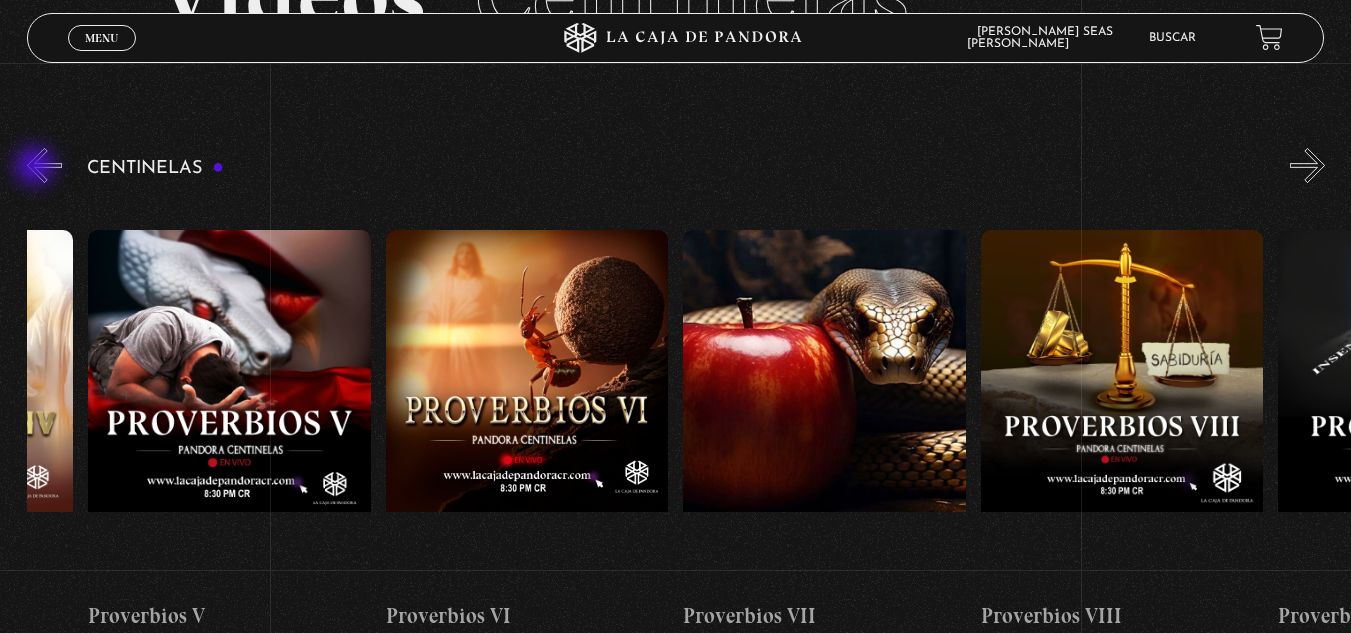 click on "«" at bounding box center (44, 165) 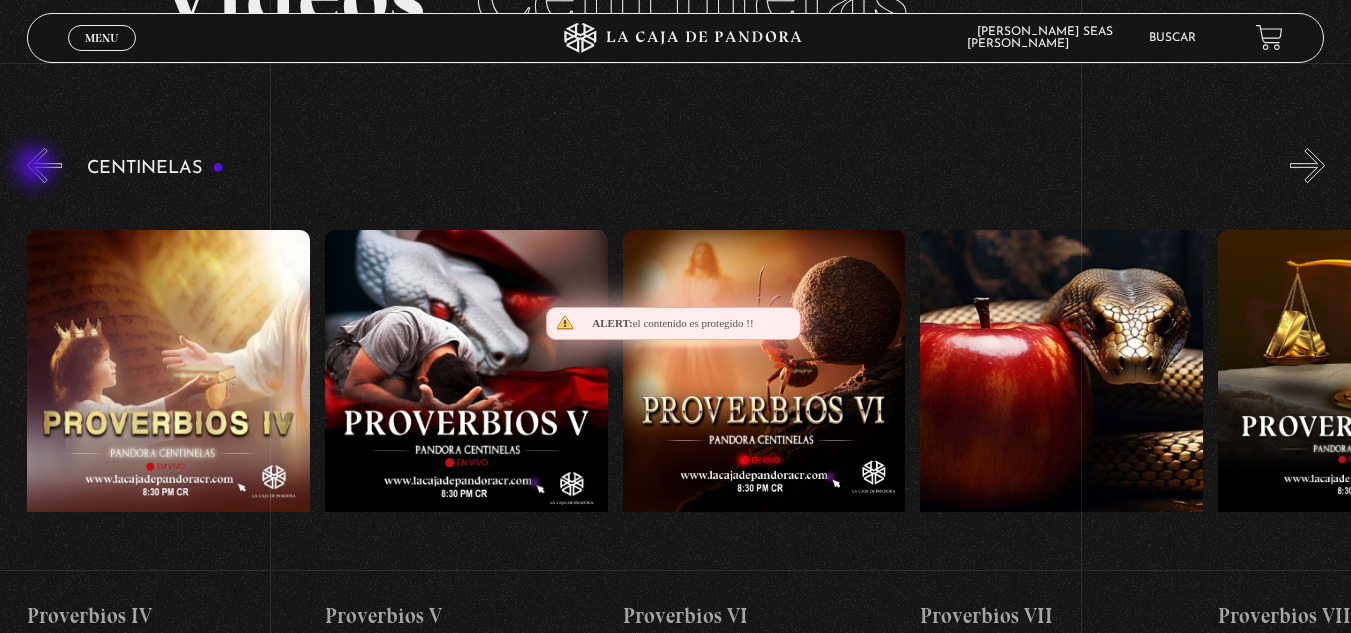 click on "«" at bounding box center (44, 165) 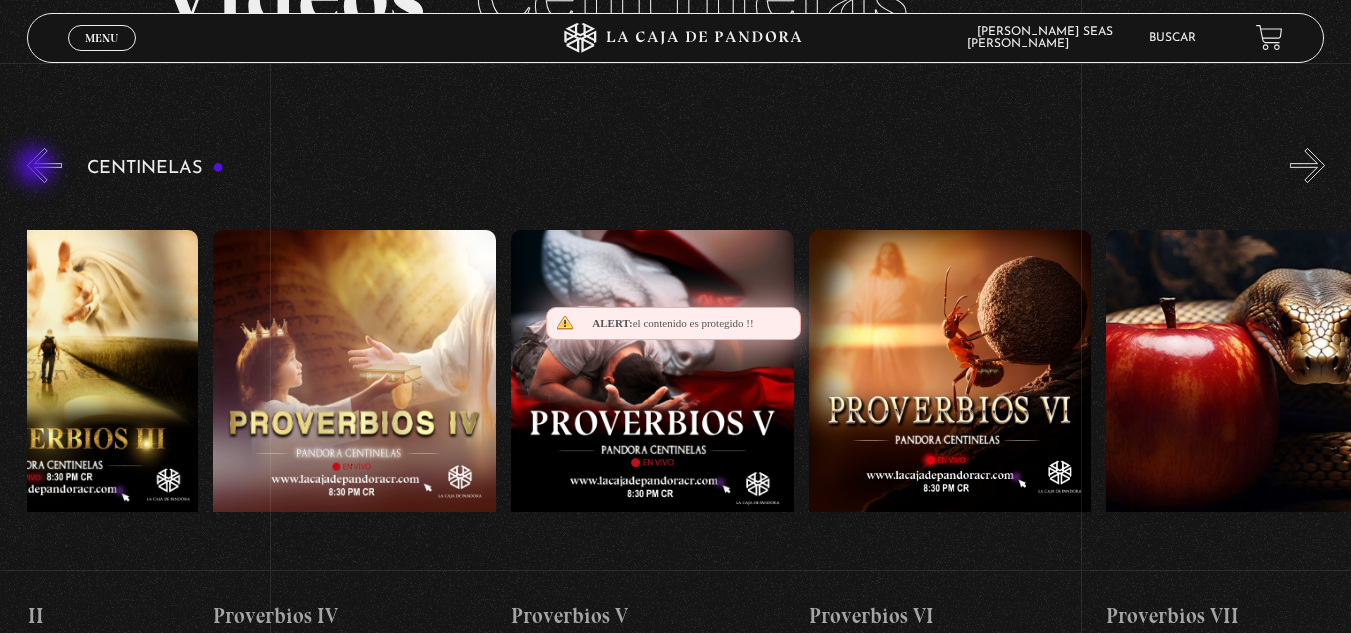 click on "«" at bounding box center [44, 165] 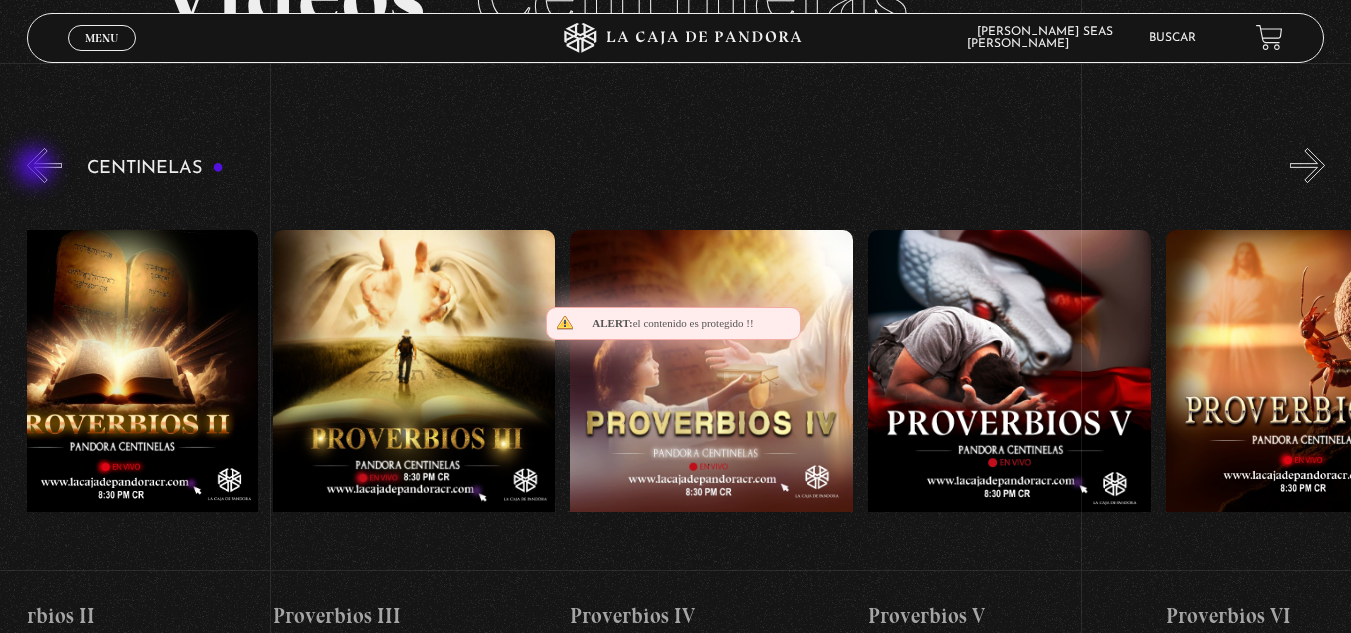 click on "«" at bounding box center [44, 165] 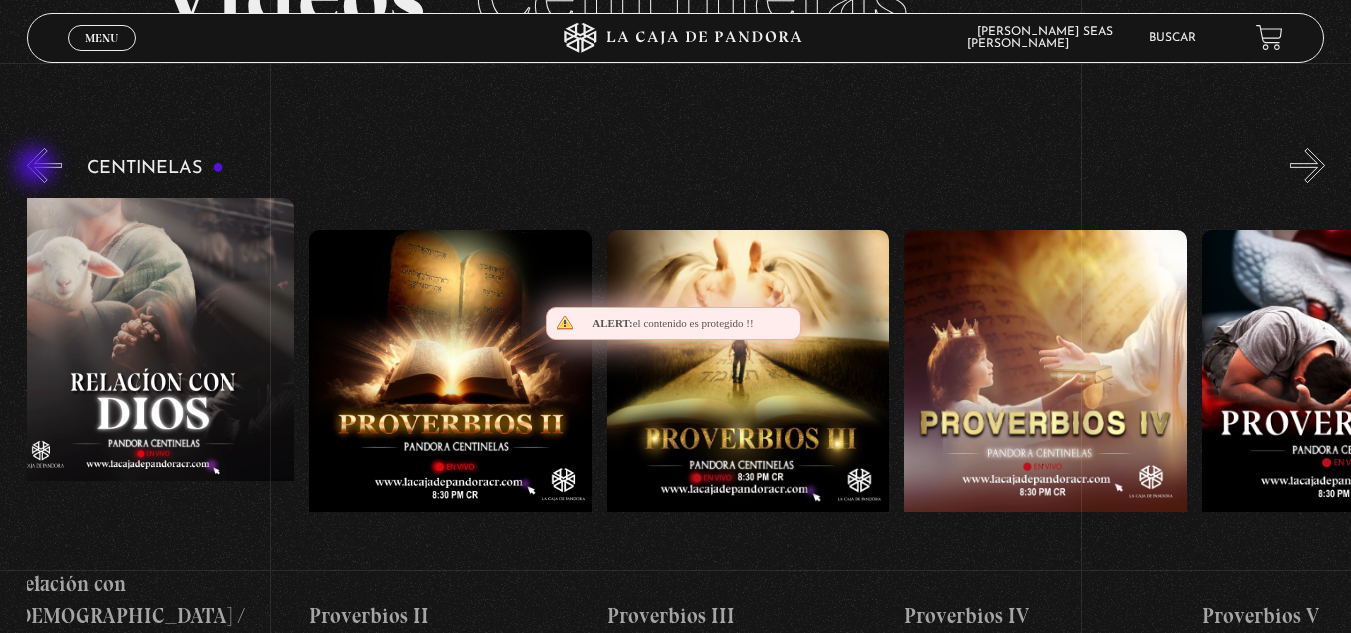 scroll, scrollTop: 0, scrollLeft: 893, axis: horizontal 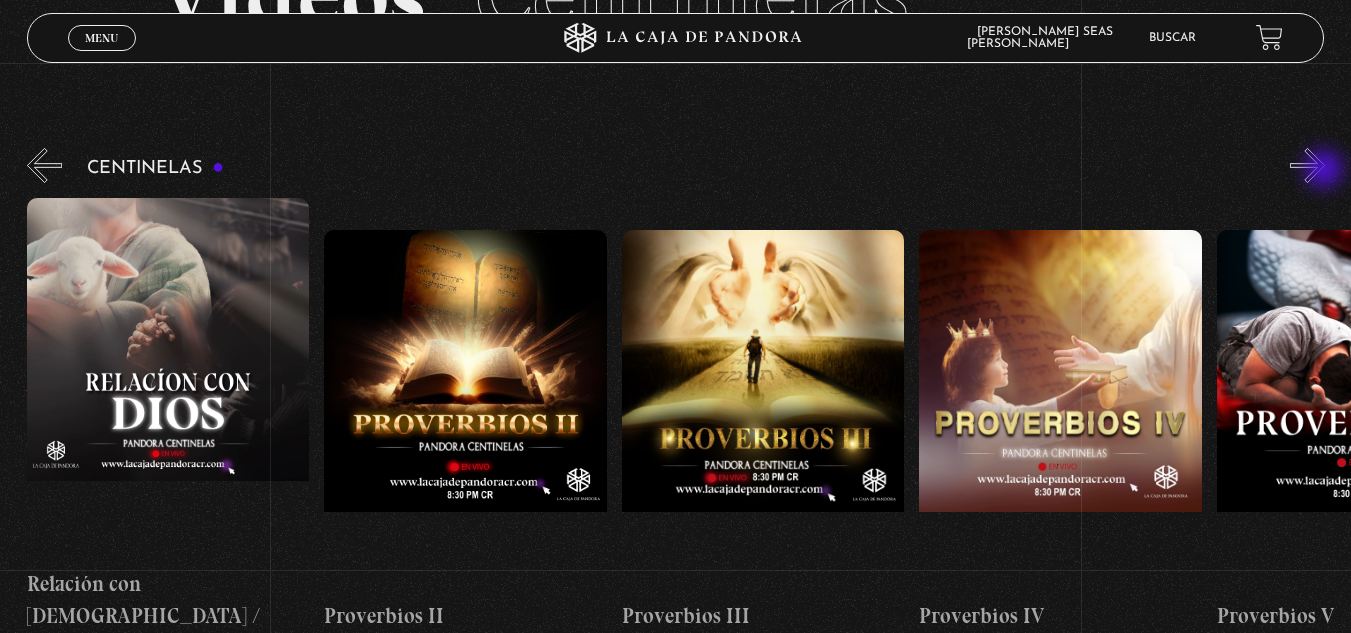 click on "»" at bounding box center [1307, 165] 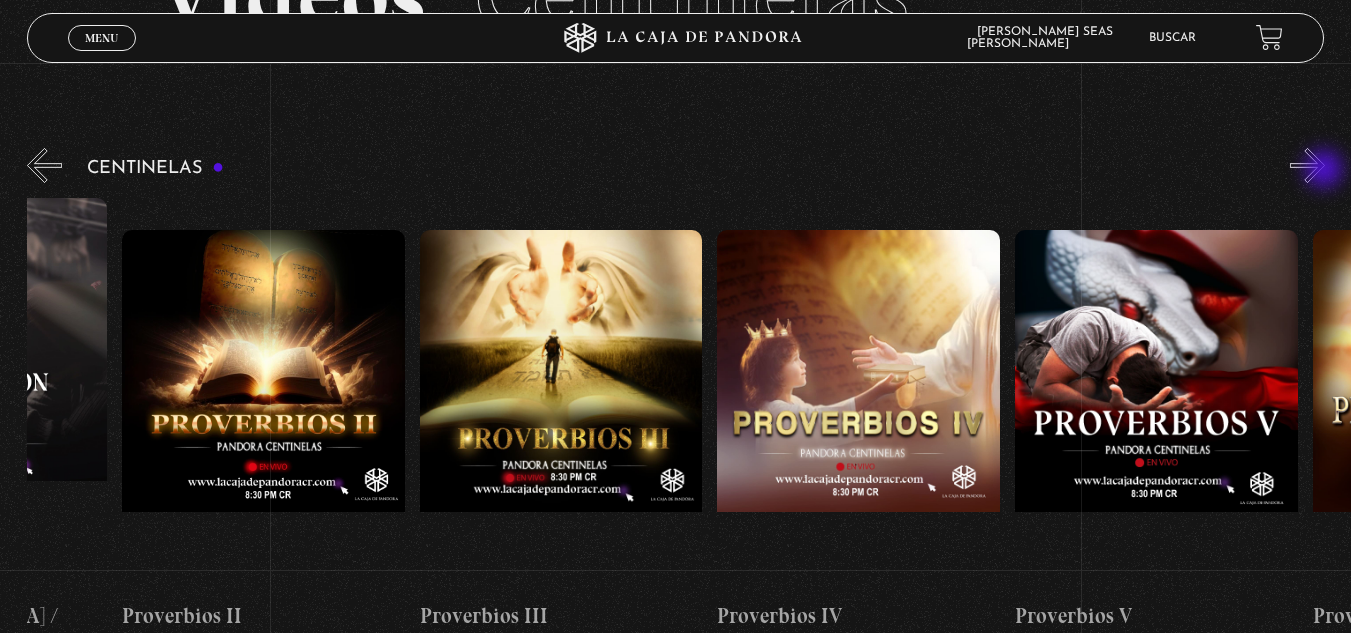 click on "»" at bounding box center [1307, 165] 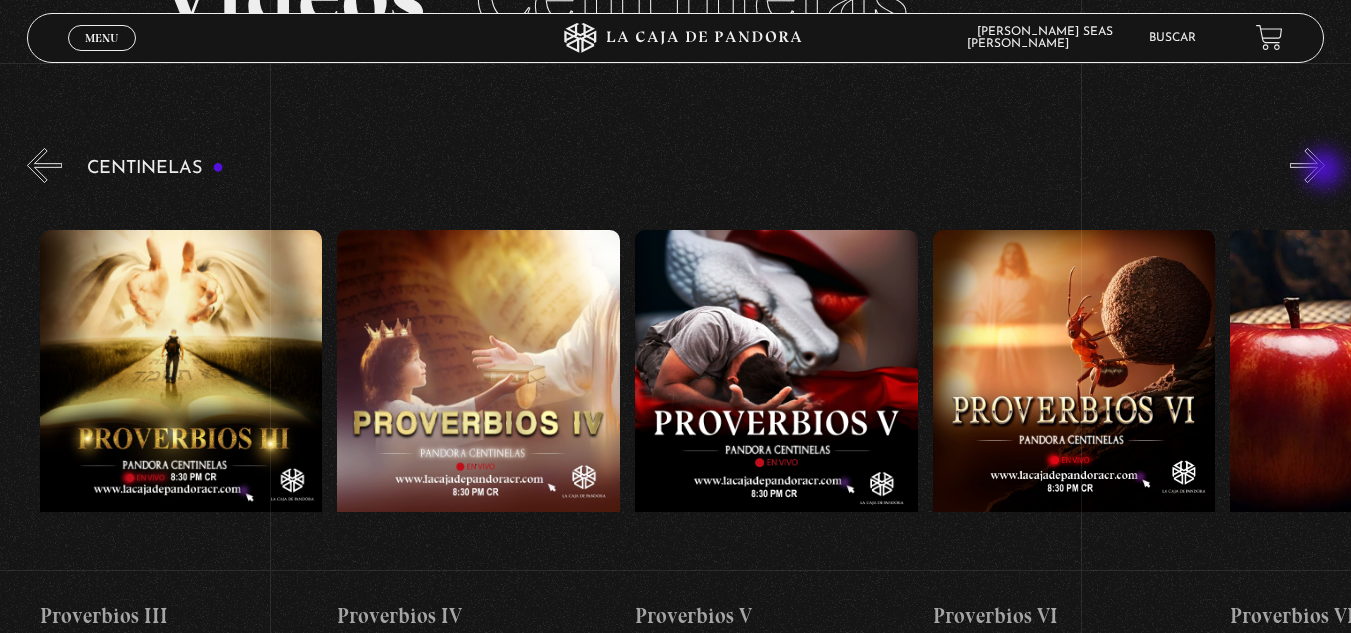 click on "»" at bounding box center [1307, 165] 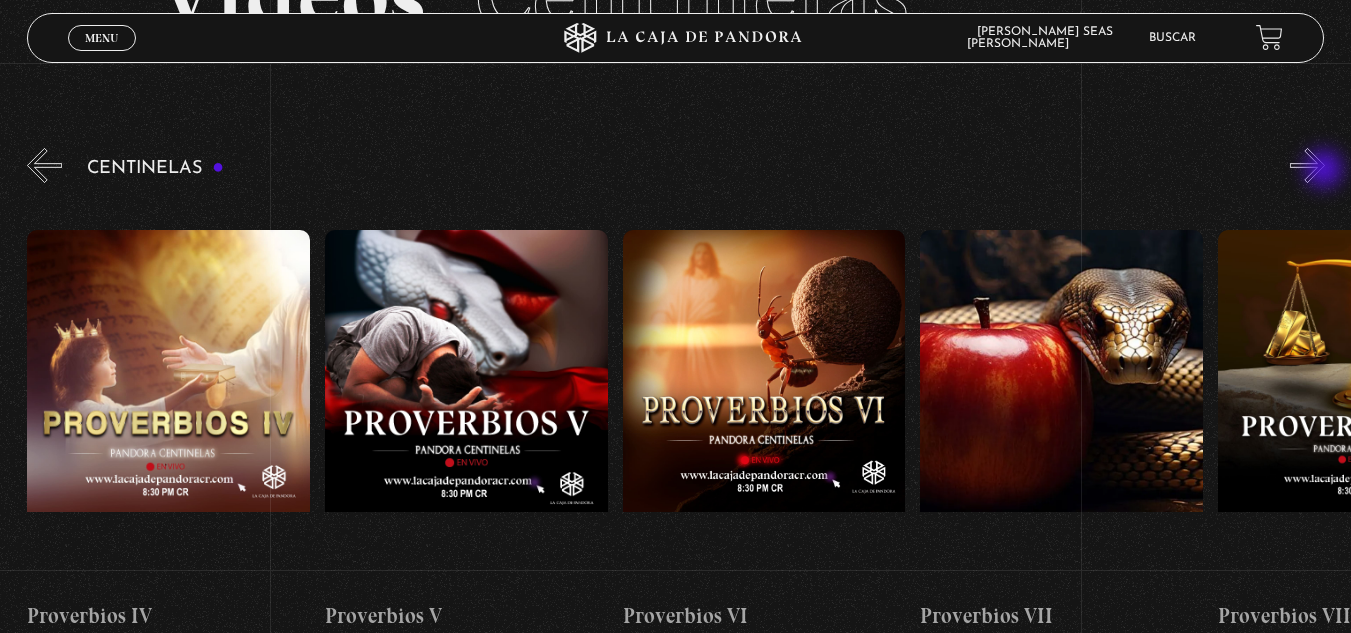 click on "»" at bounding box center (1307, 165) 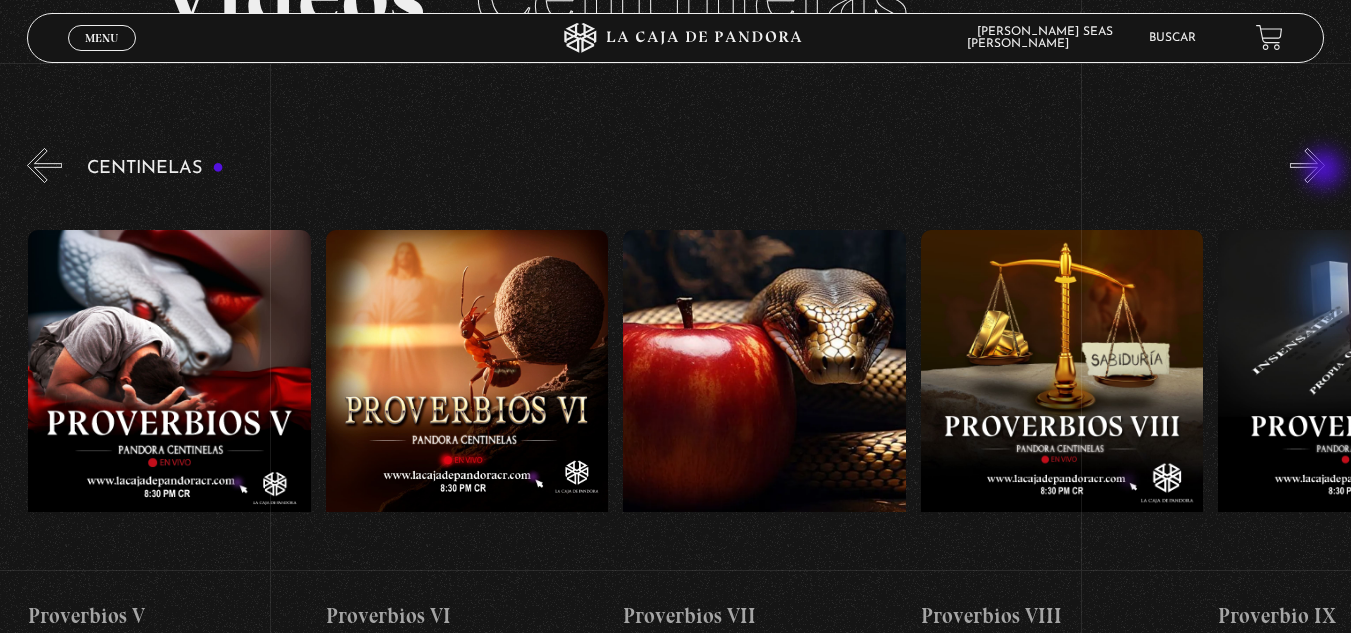 scroll, scrollTop: 0, scrollLeft: 2083, axis: horizontal 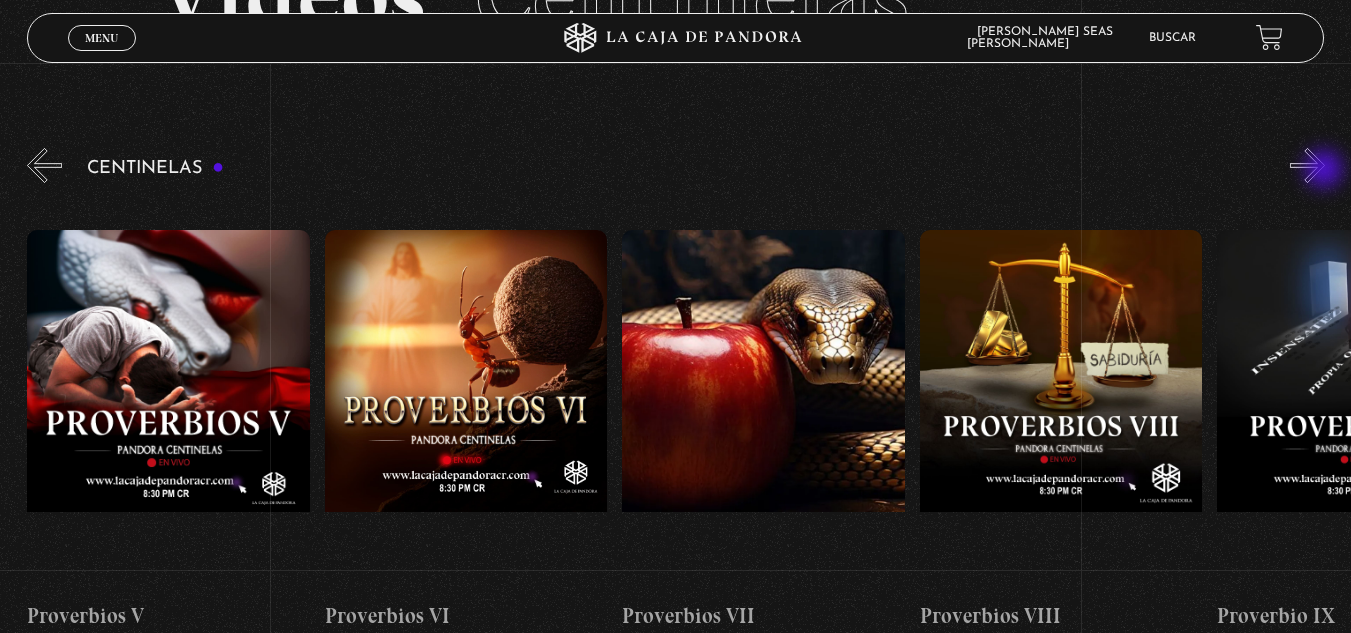 click on "»" at bounding box center [1307, 165] 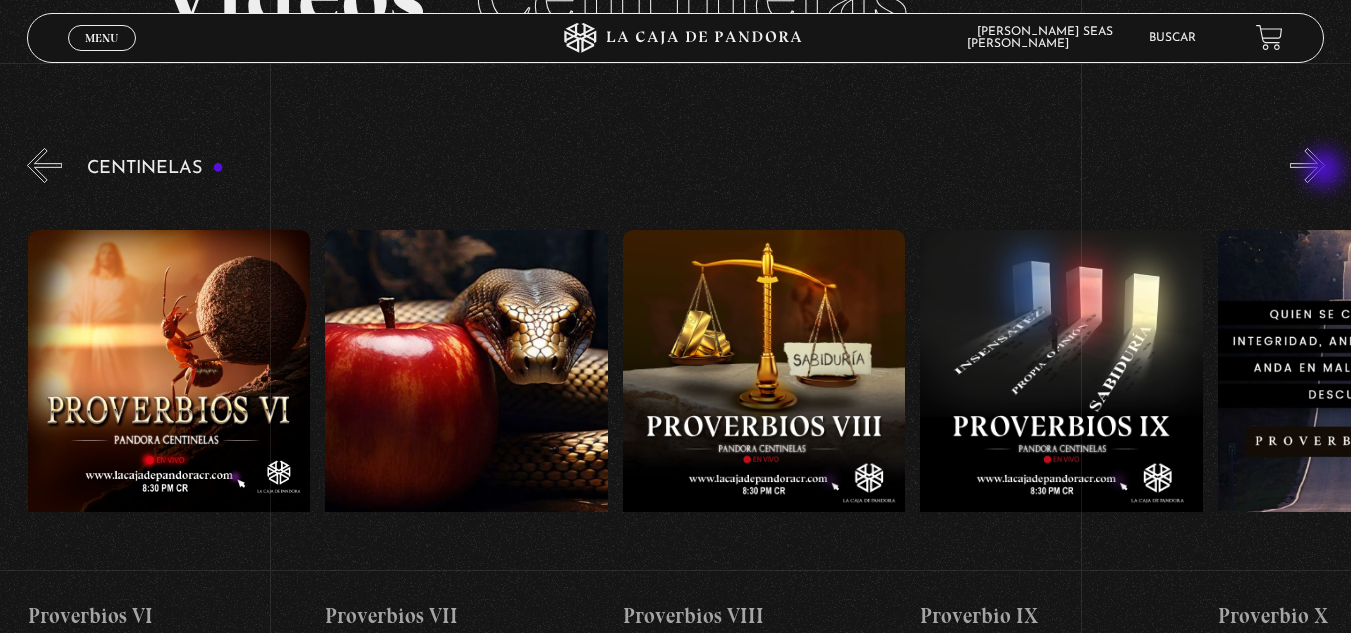 click on "»" at bounding box center (1307, 165) 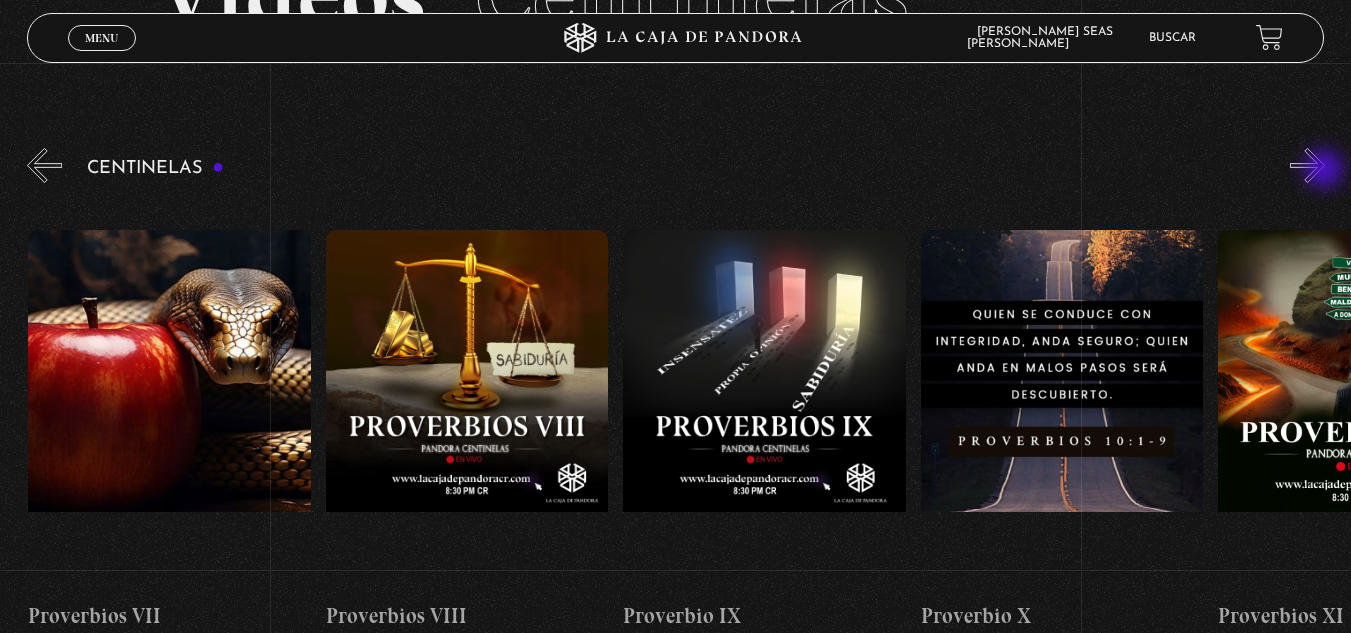 click on "»" at bounding box center [1307, 165] 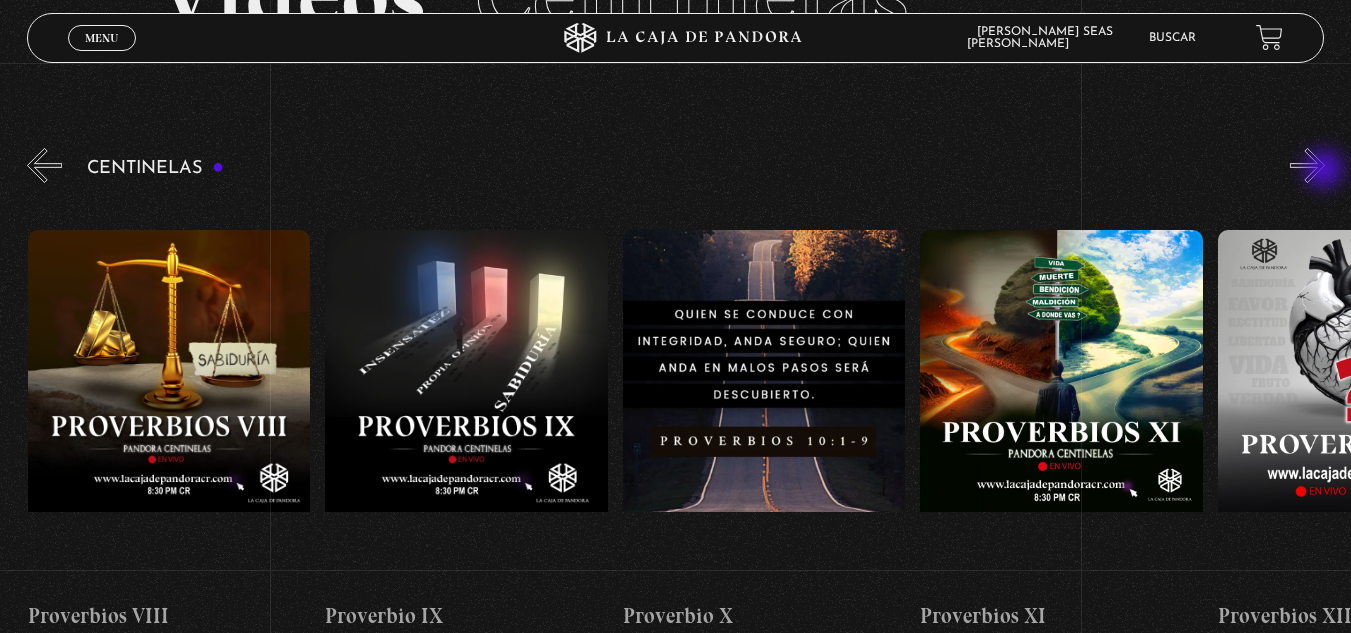click on "»" at bounding box center (1307, 165) 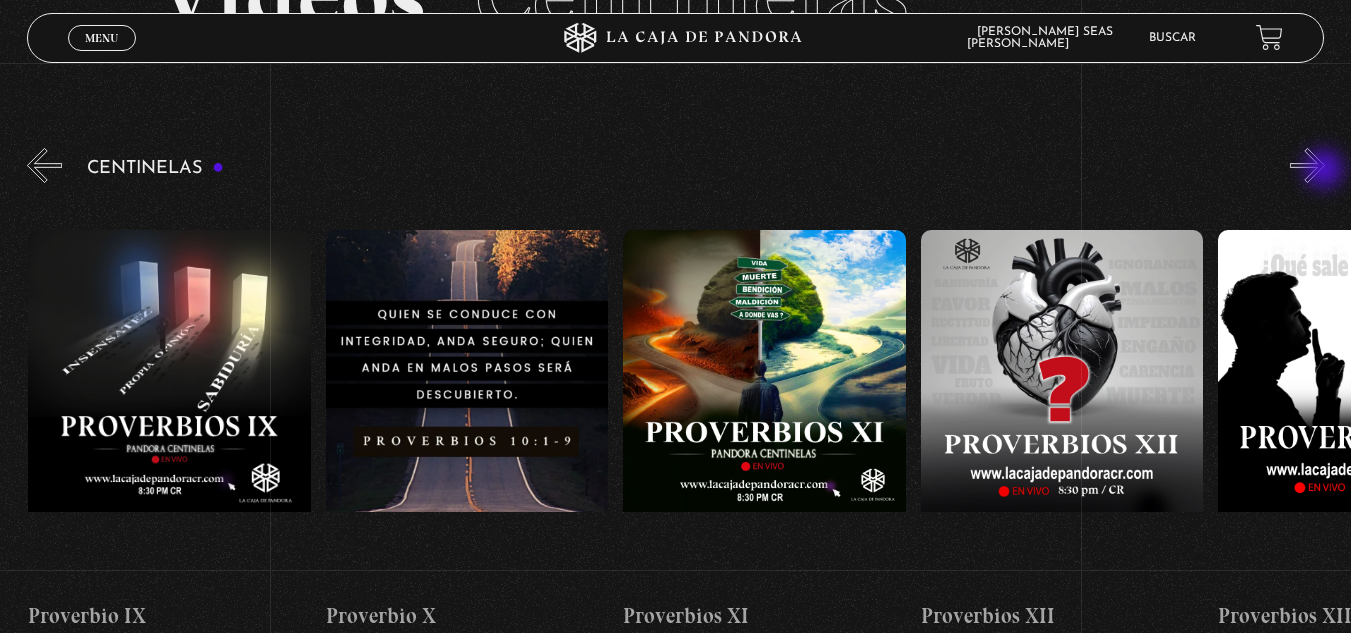 click on "»" at bounding box center (1307, 165) 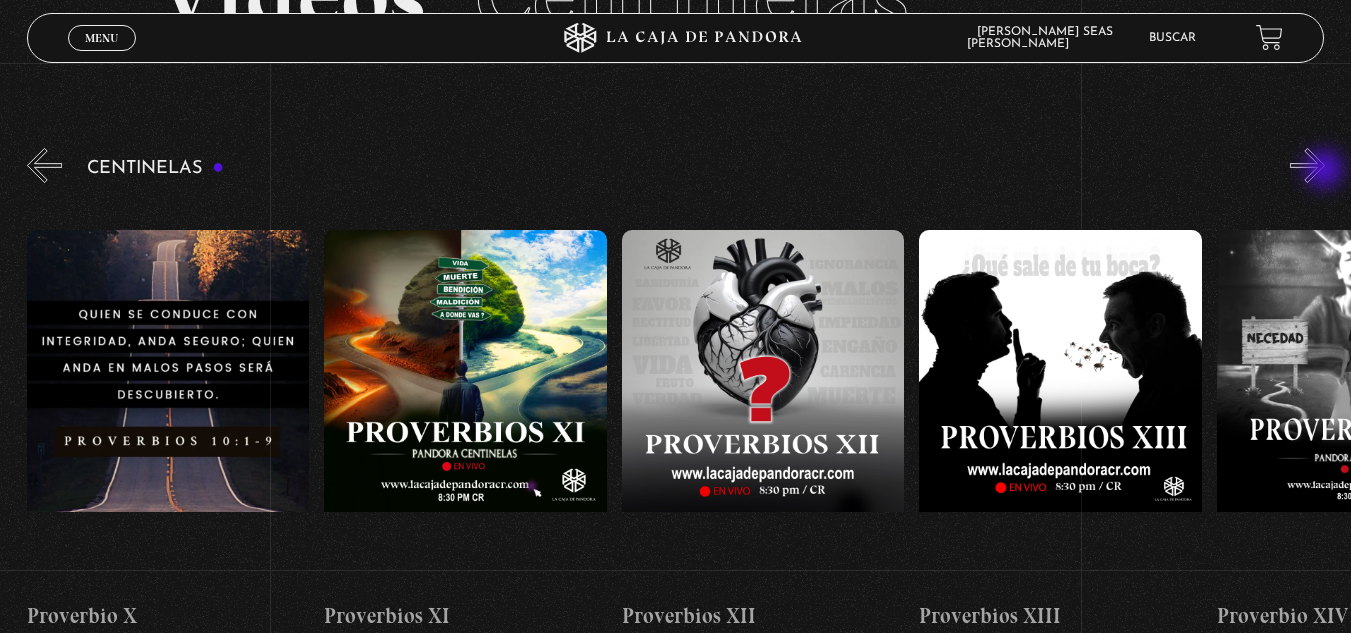click on "»" at bounding box center [1307, 165] 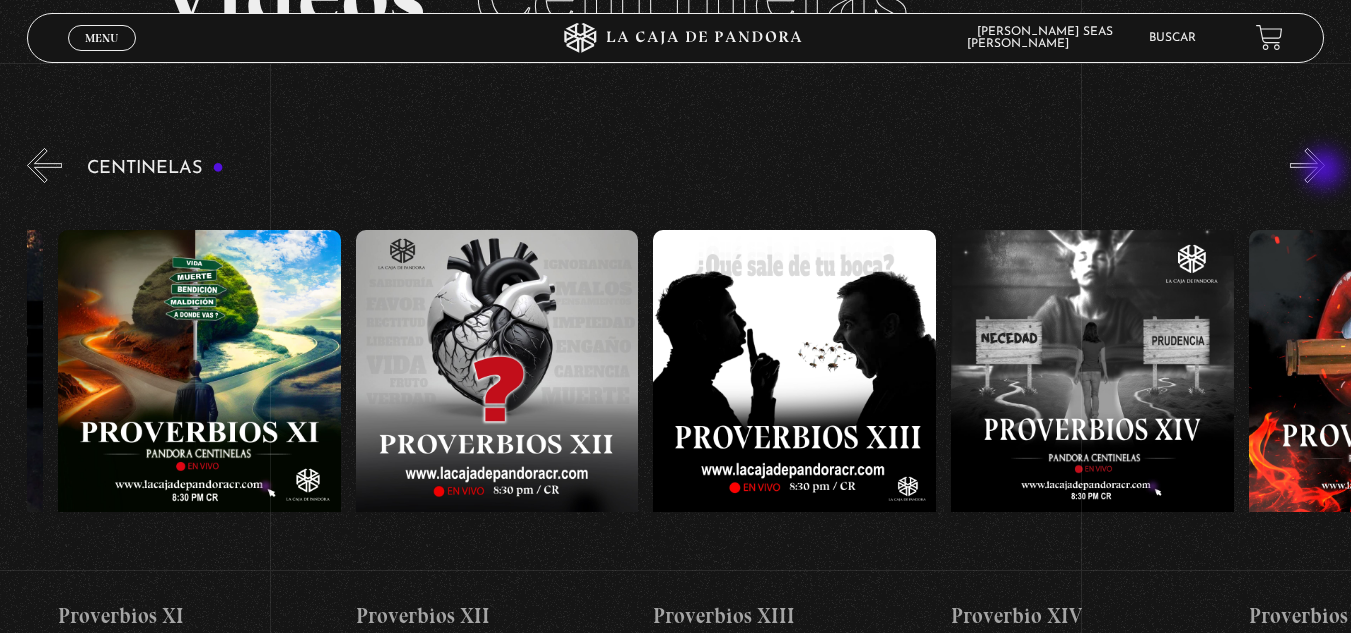 click on "»" at bounding box center [1307, 165] 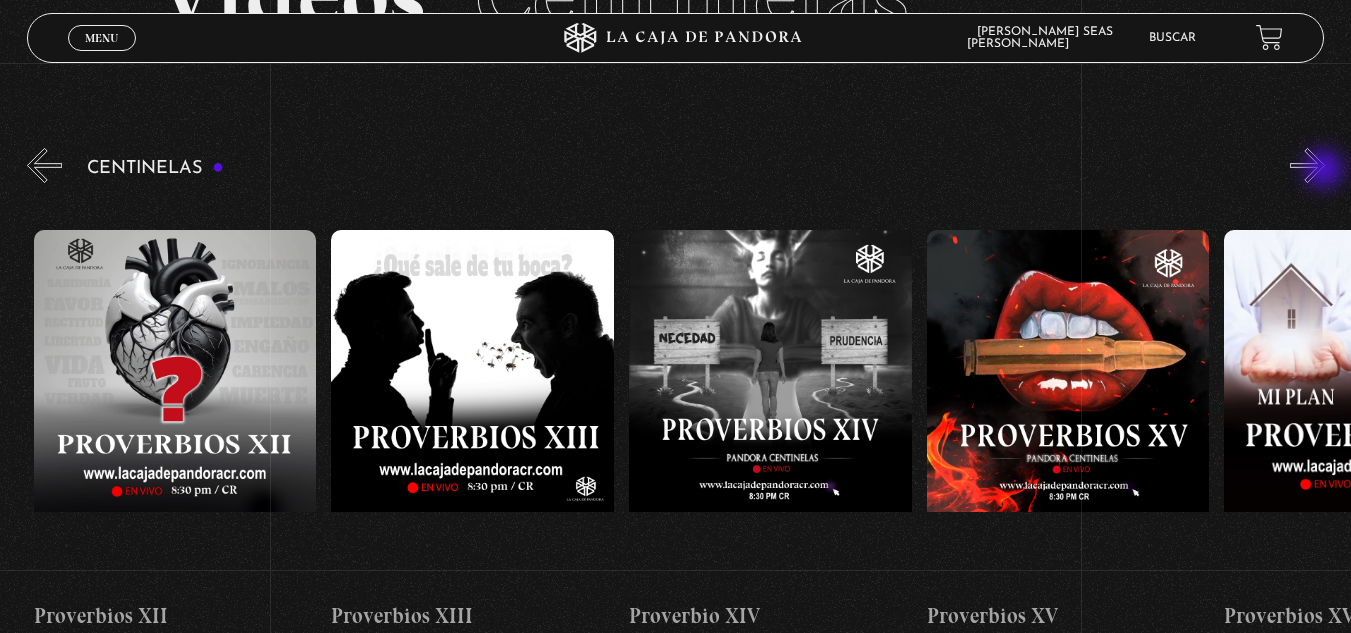 click on "»" at bounding box center [1307, 165] 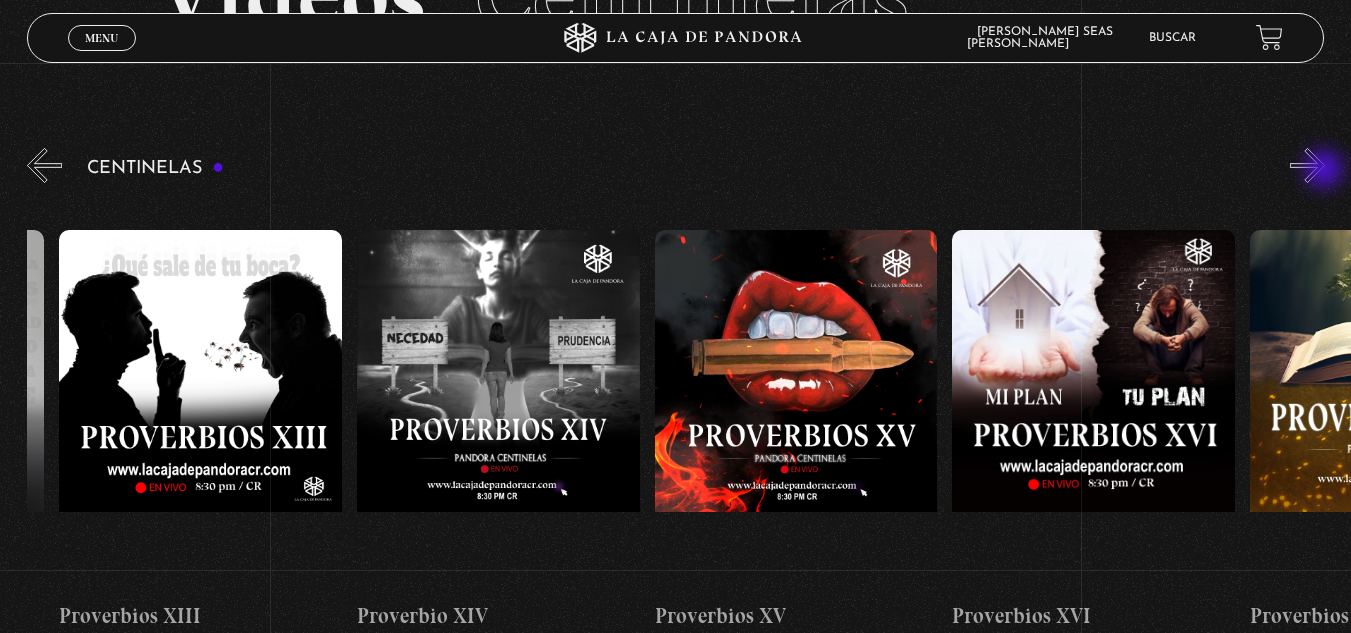 click on "»" at bounding box center (1307, 165) 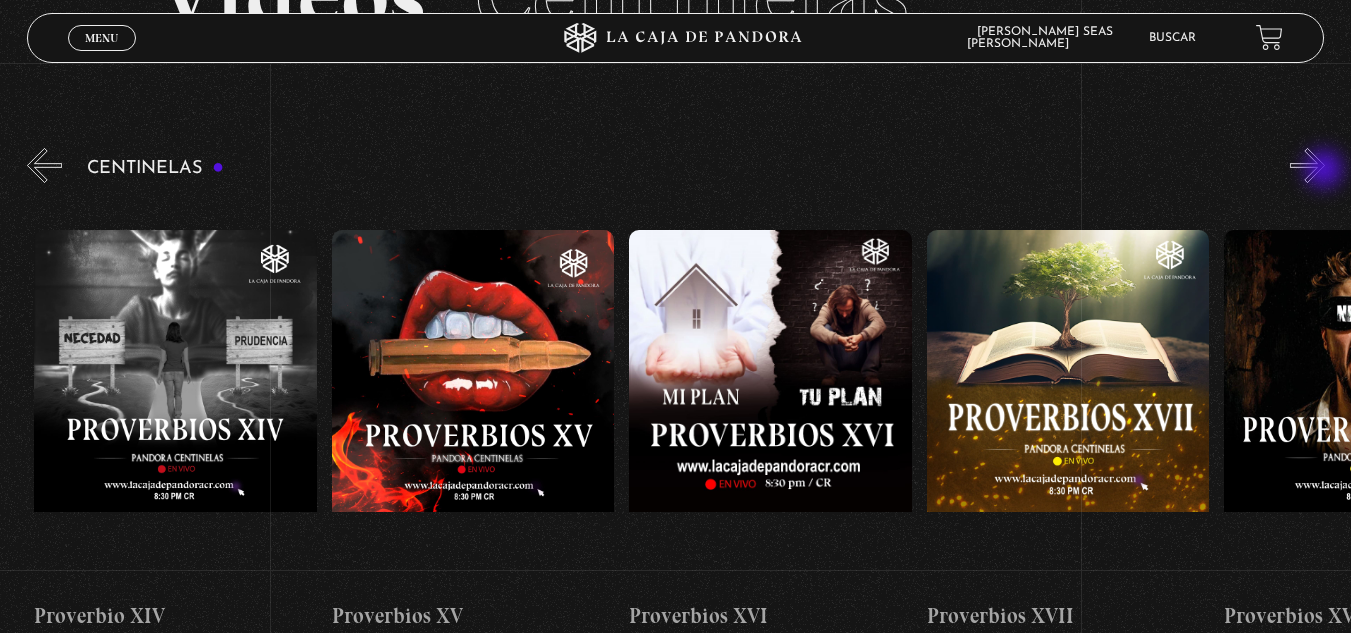click on "»" at bounding box center (1307, 165) 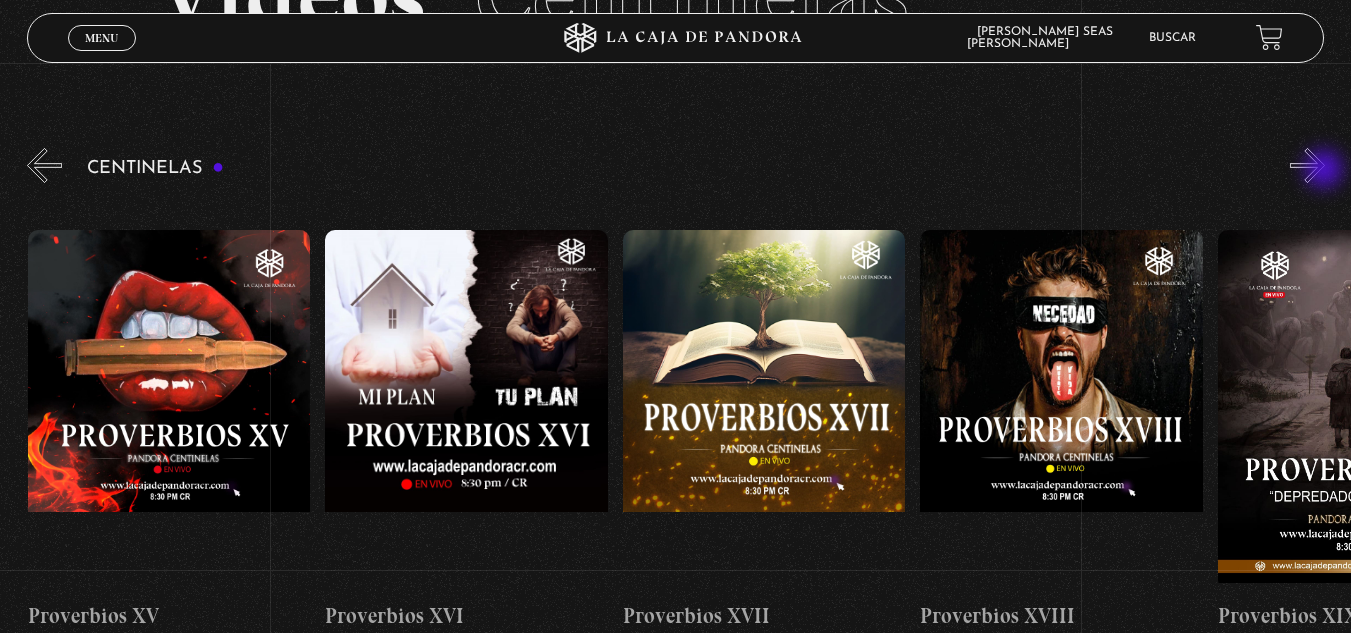 click on "»" at bounding box center (1307, 165) 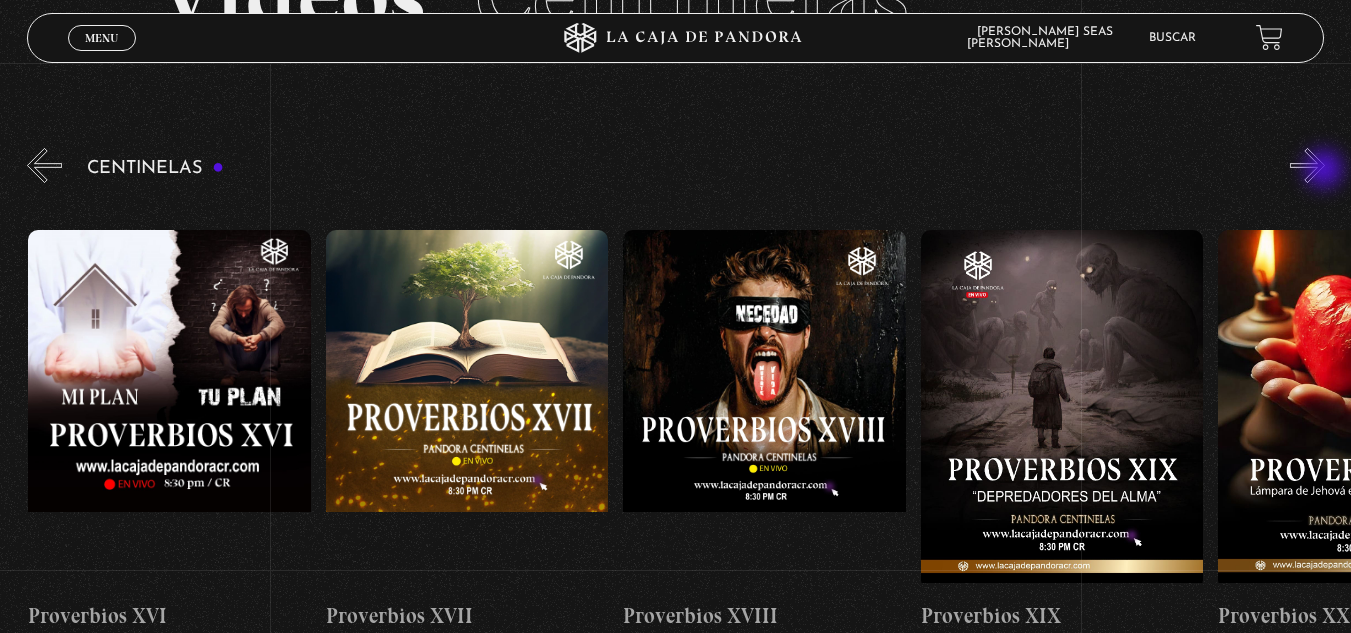 scroll, scrollTop: 0, scrollLeft: 5356, axis: horizontal 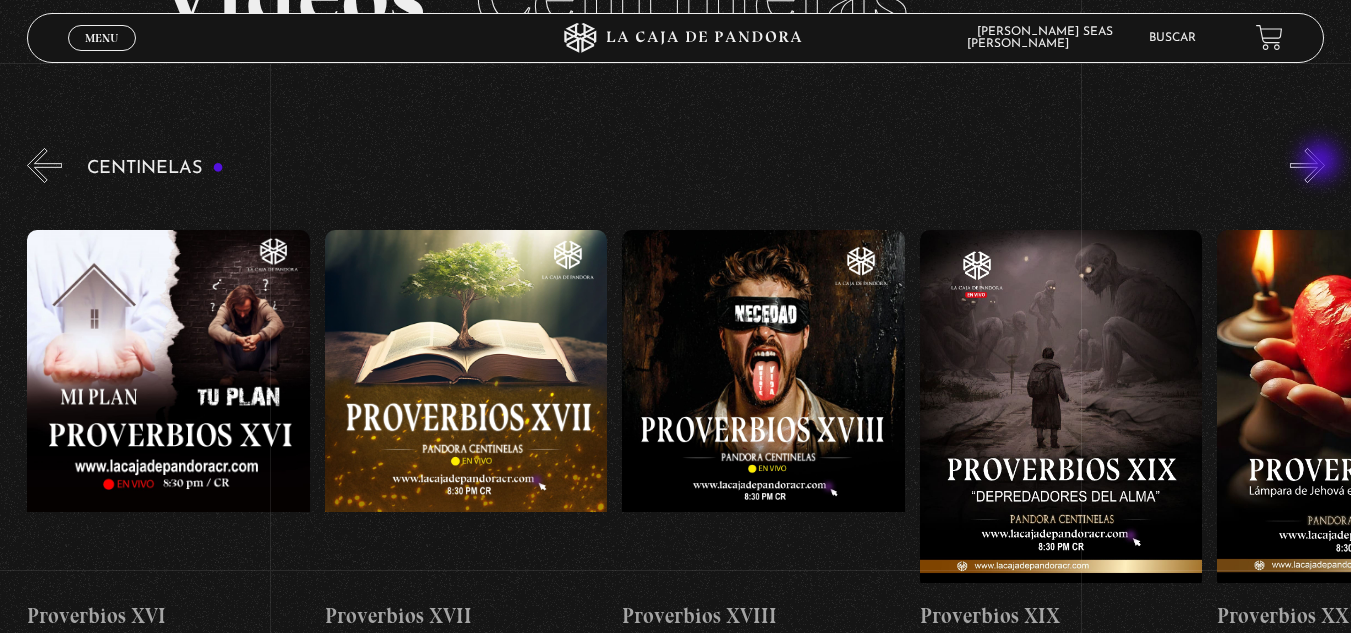click on "»" at bounding box center [1307, 165] 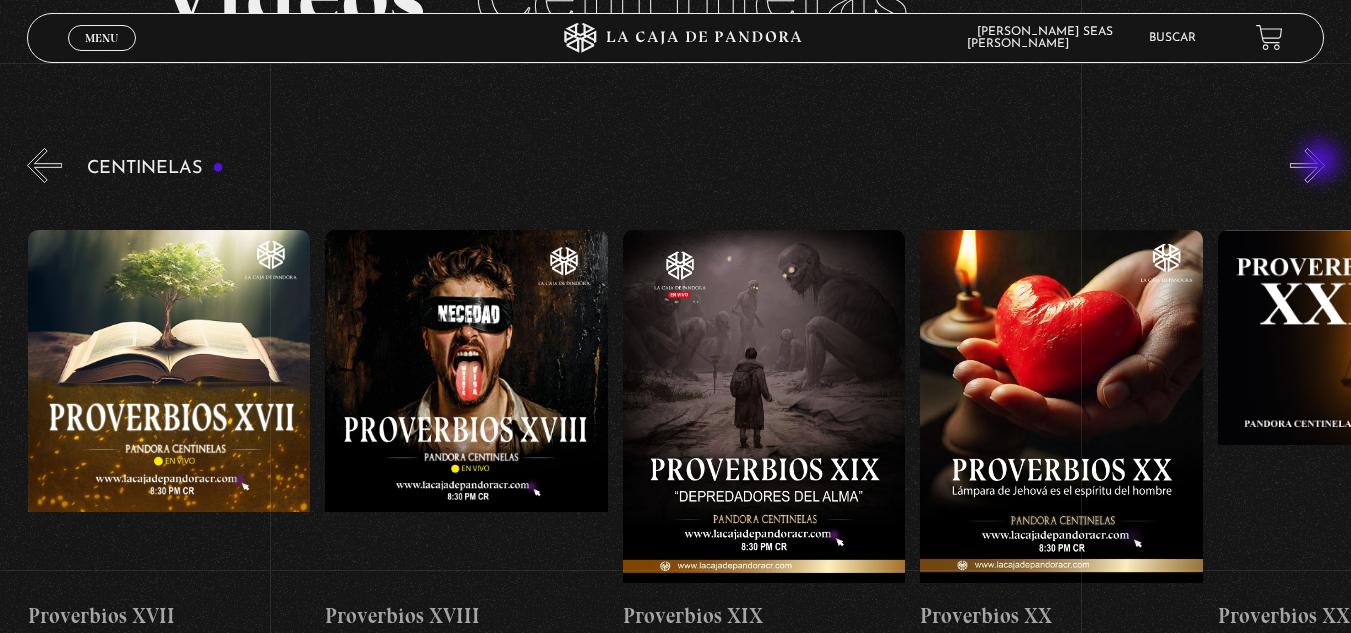 click on "»" at bounding box center (1307, 165) 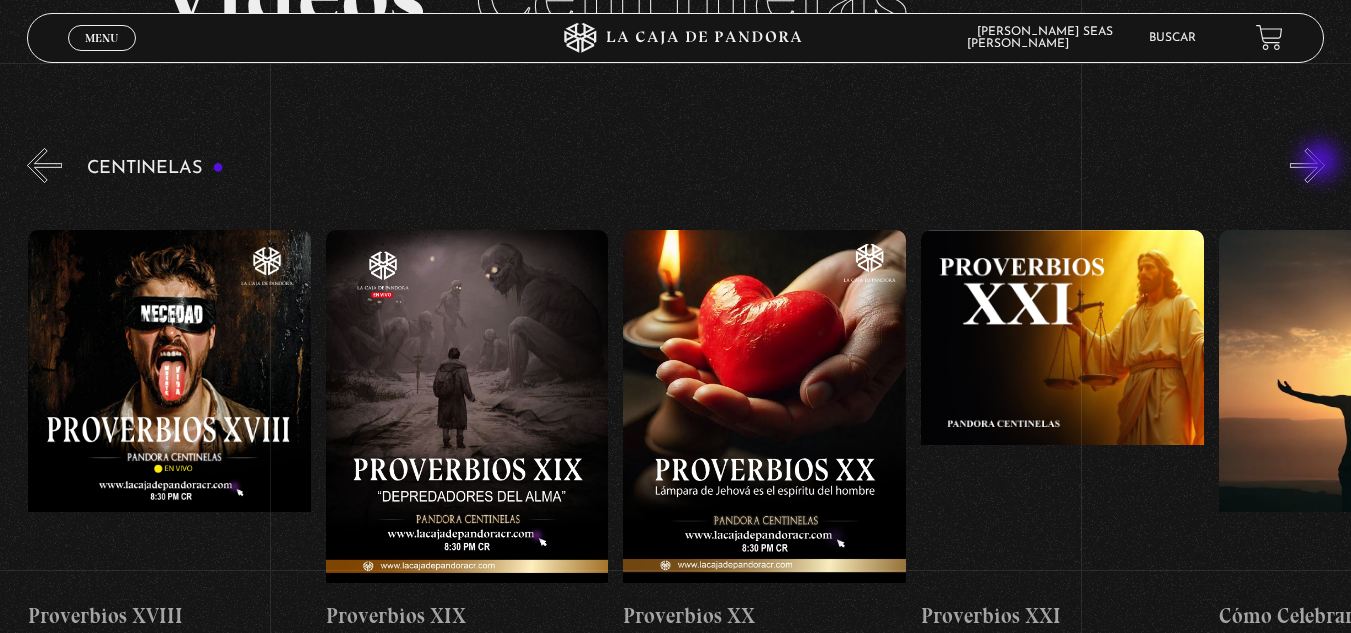 scroll, scrollTop: 0, scrollLeft: 5951, axis: horizontal 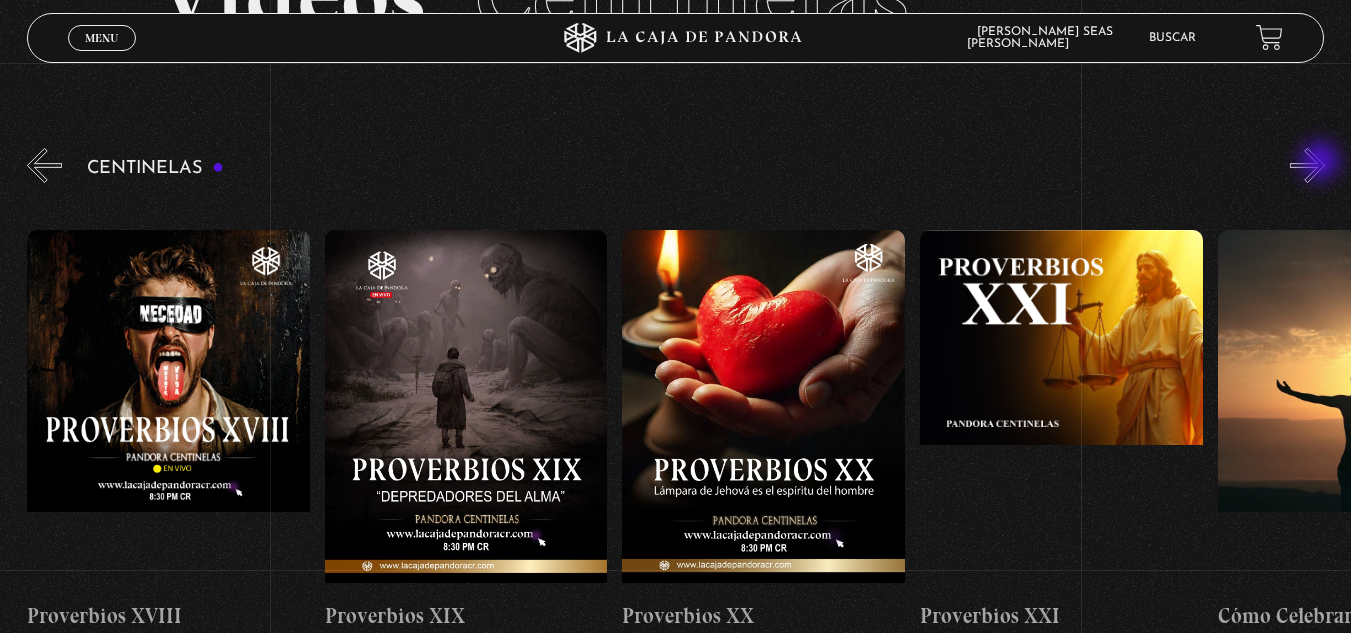 click on "»" at bounding box center [1307, 165] 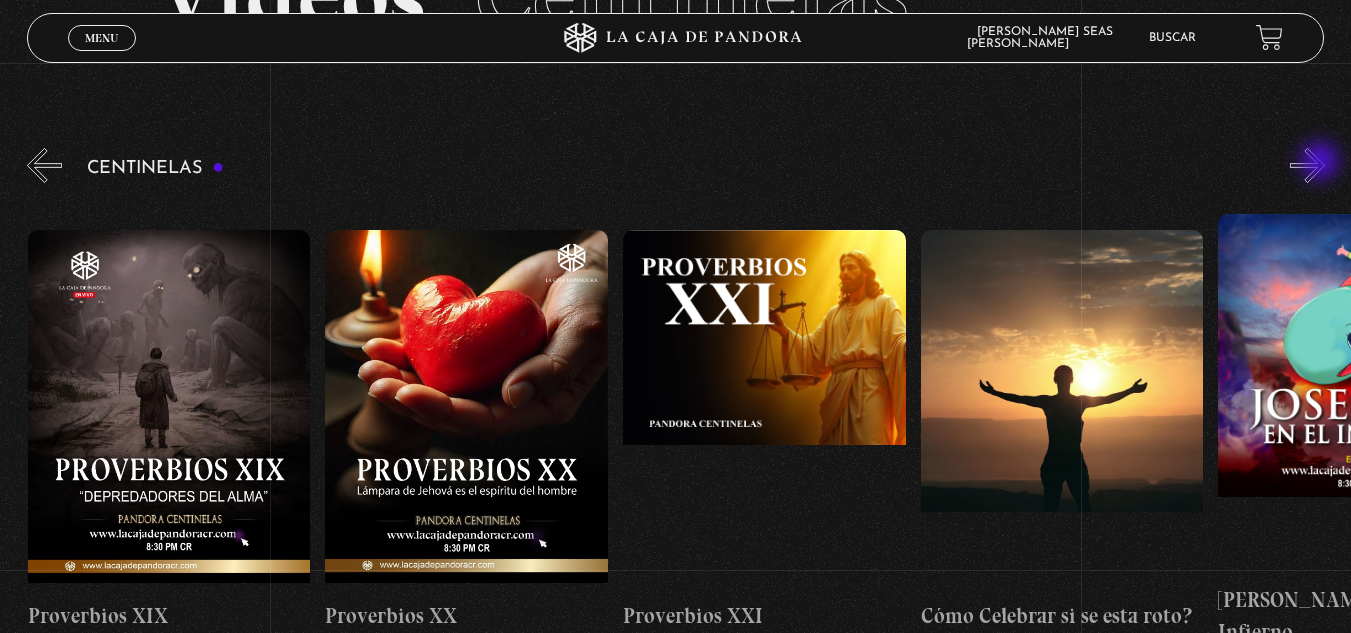 scroll, scrollTop: 0, scrollLeft: 6249, axis: horizontal 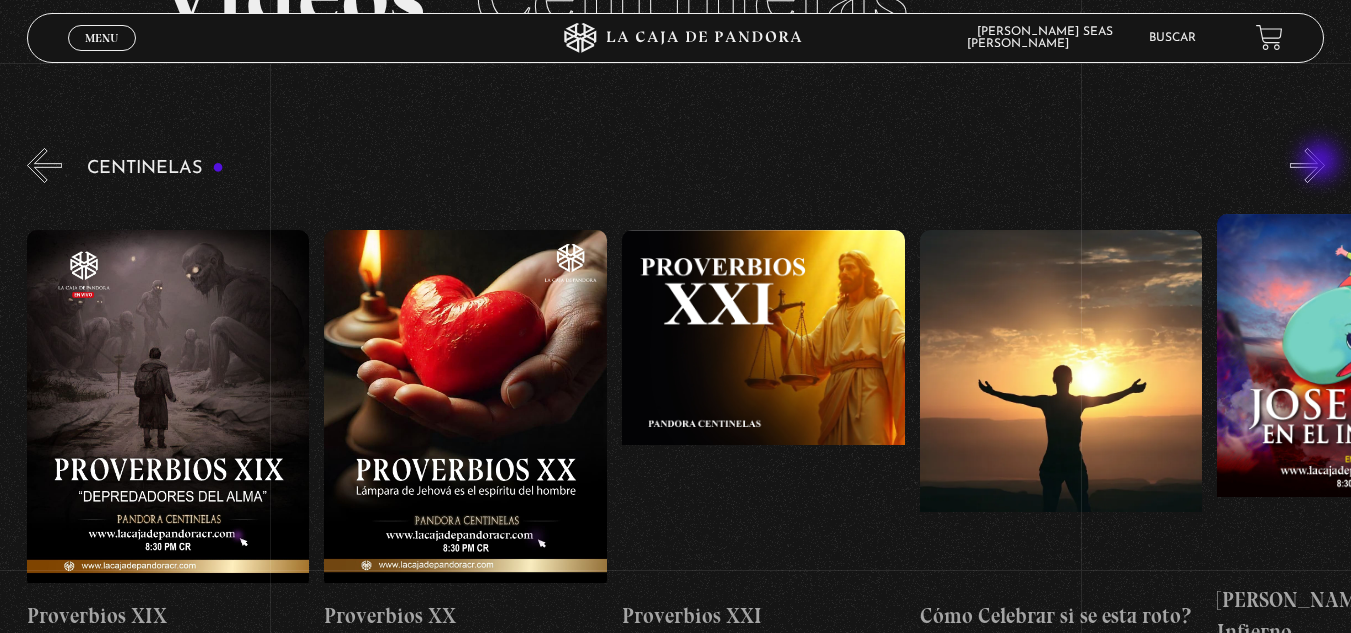 click on "»" at bounding box center [1307, 165] 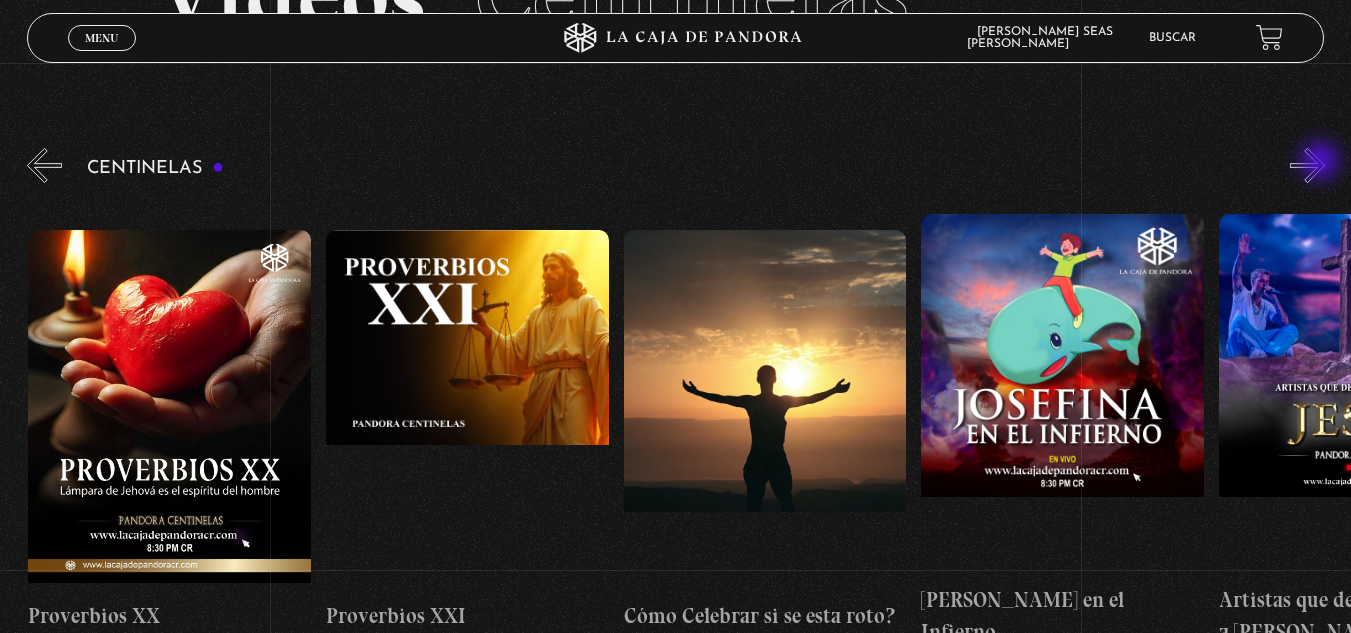 scroll, scrollTop: 0, scrollLeft: 6546, axis: horizontal 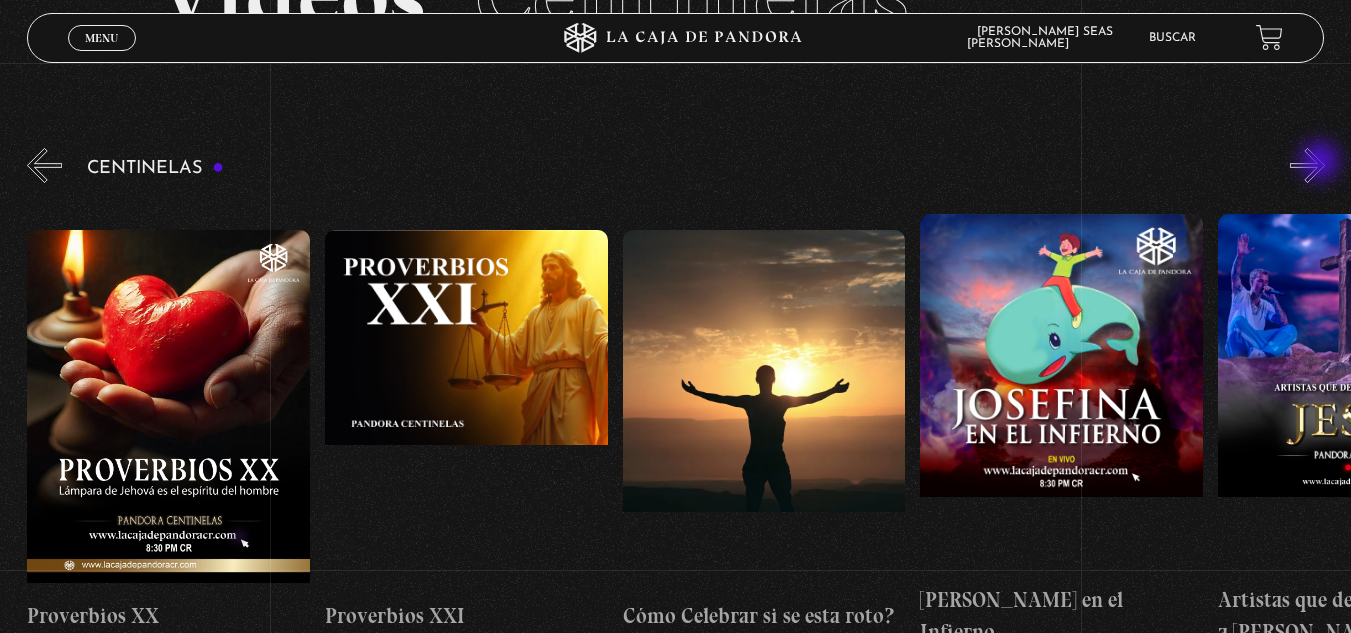 click on "»" at bounding box center (1307, 165) 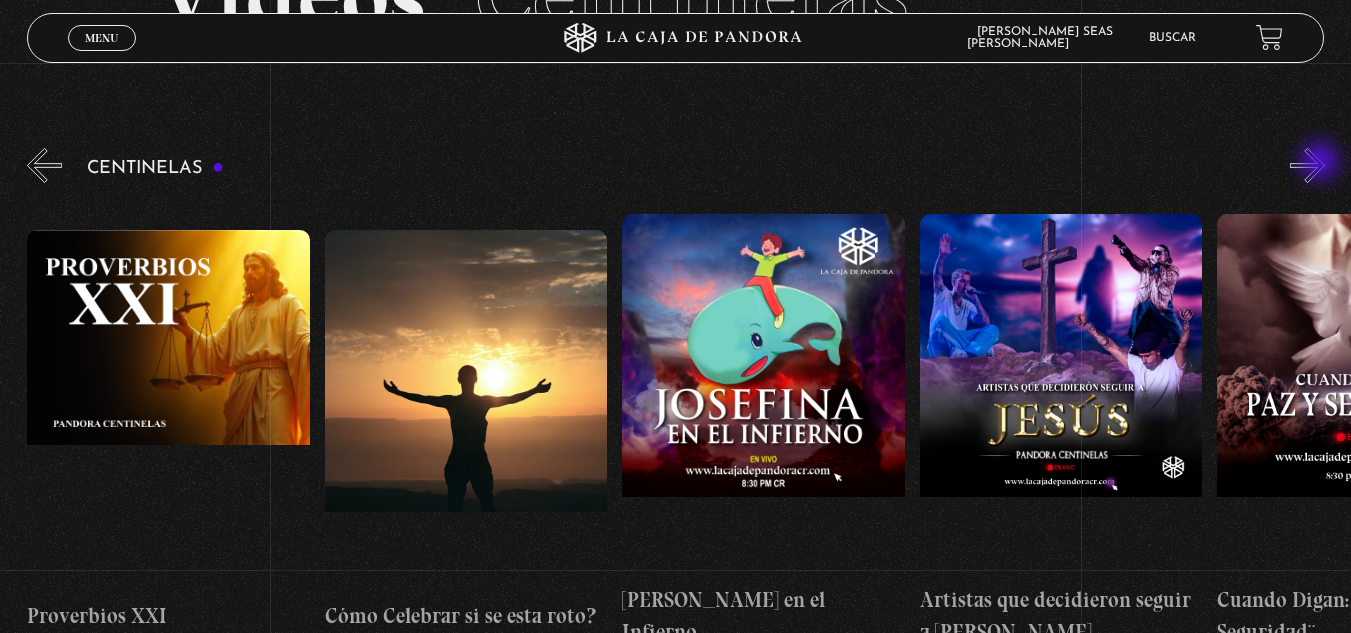 click on "»" at bounding box center [1307, 165] 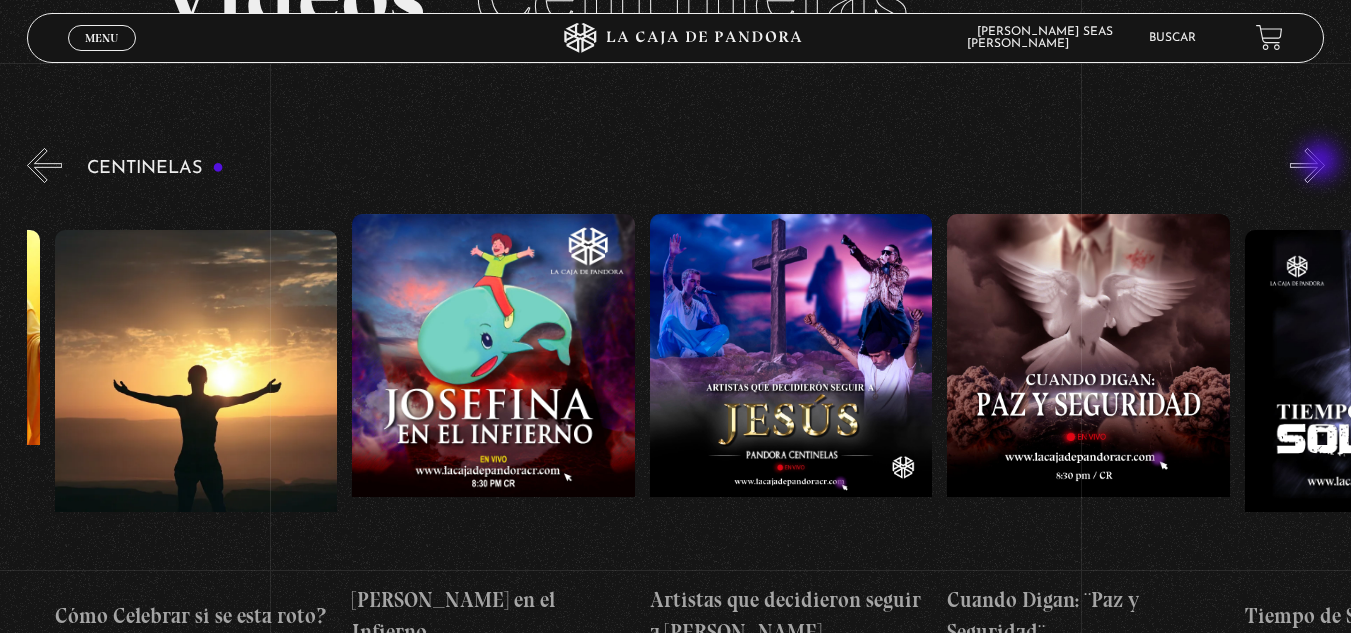 scroll, scrollTop: 0, scrollLeft: 7141, axis: horizontal 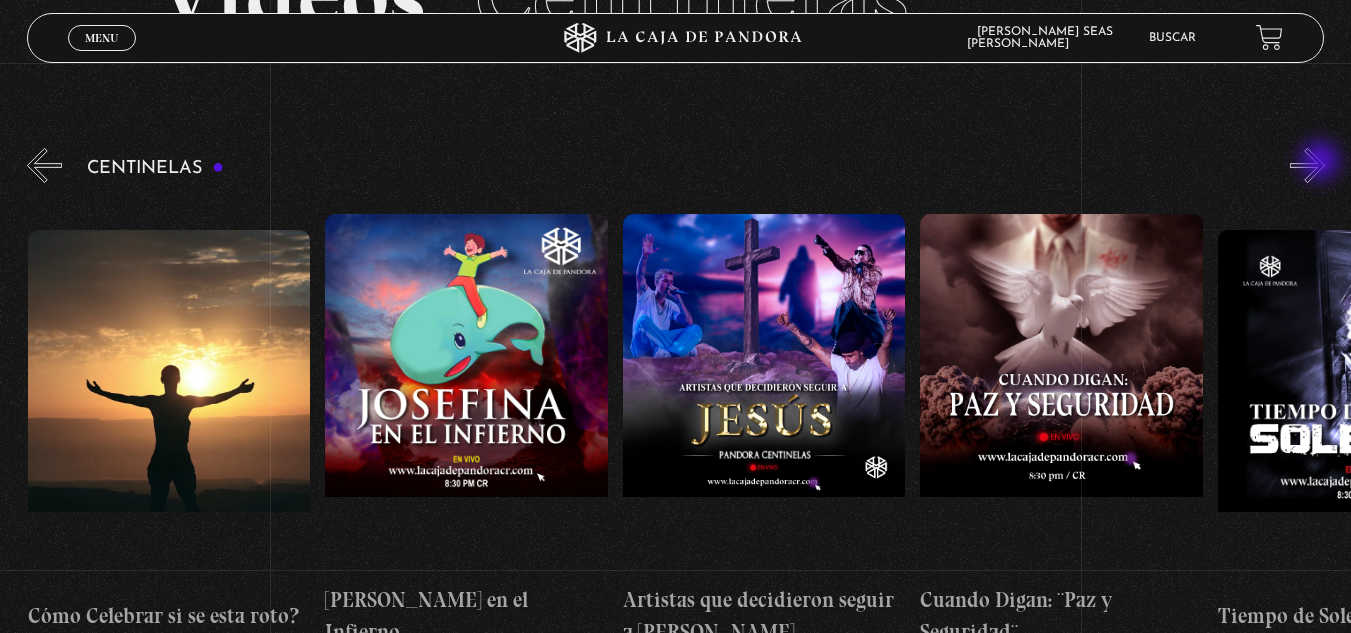 click on "»" at bounding box center [1307, 165] 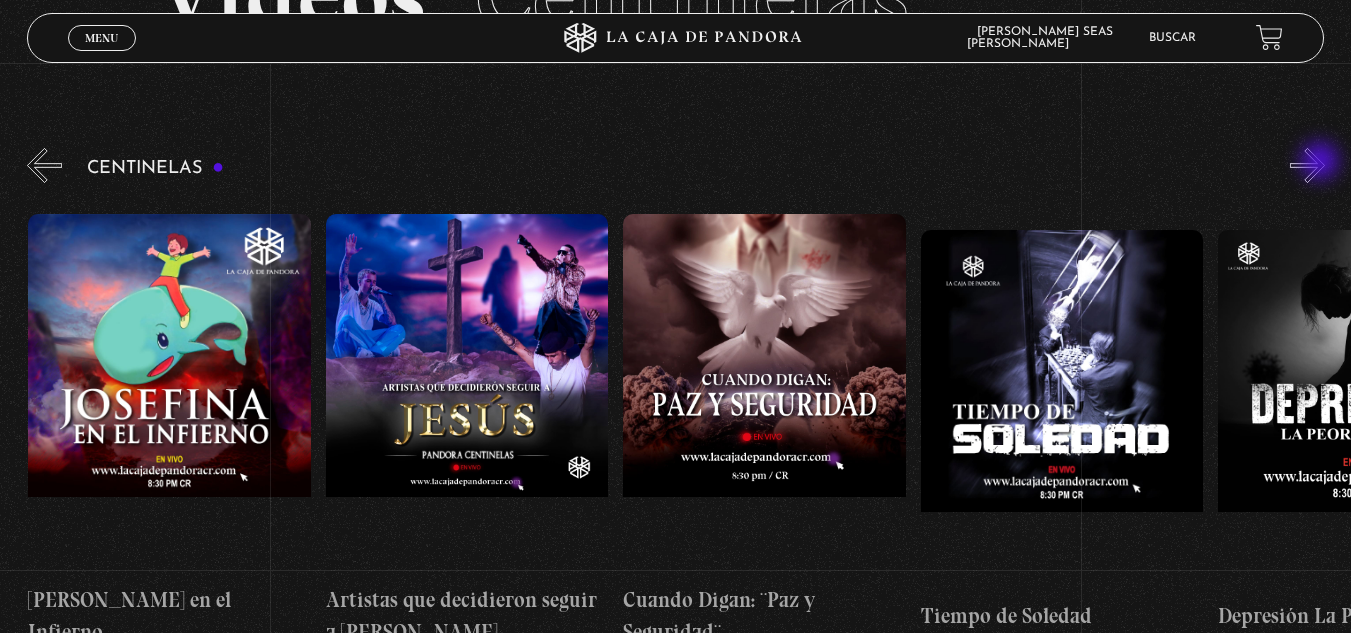 scroll, scrollTop: 0, scrollLeft: 7439, axis: horizontal 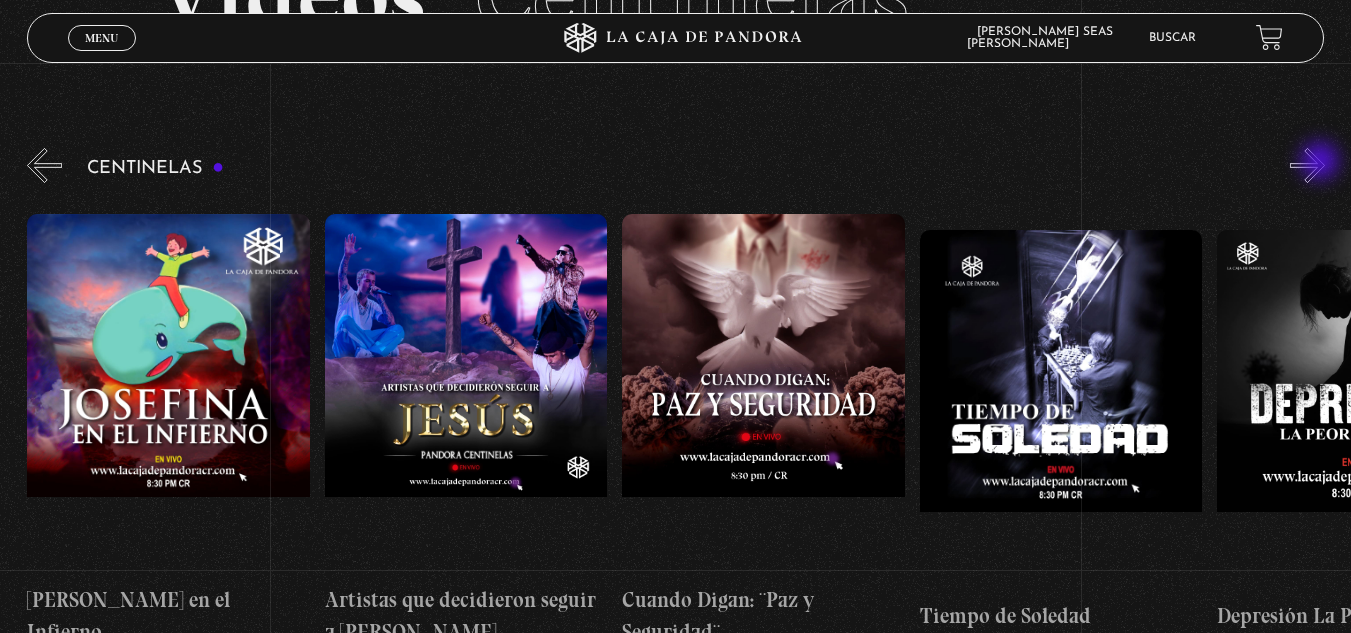 click on "»" at bounding box center [1307, 165] 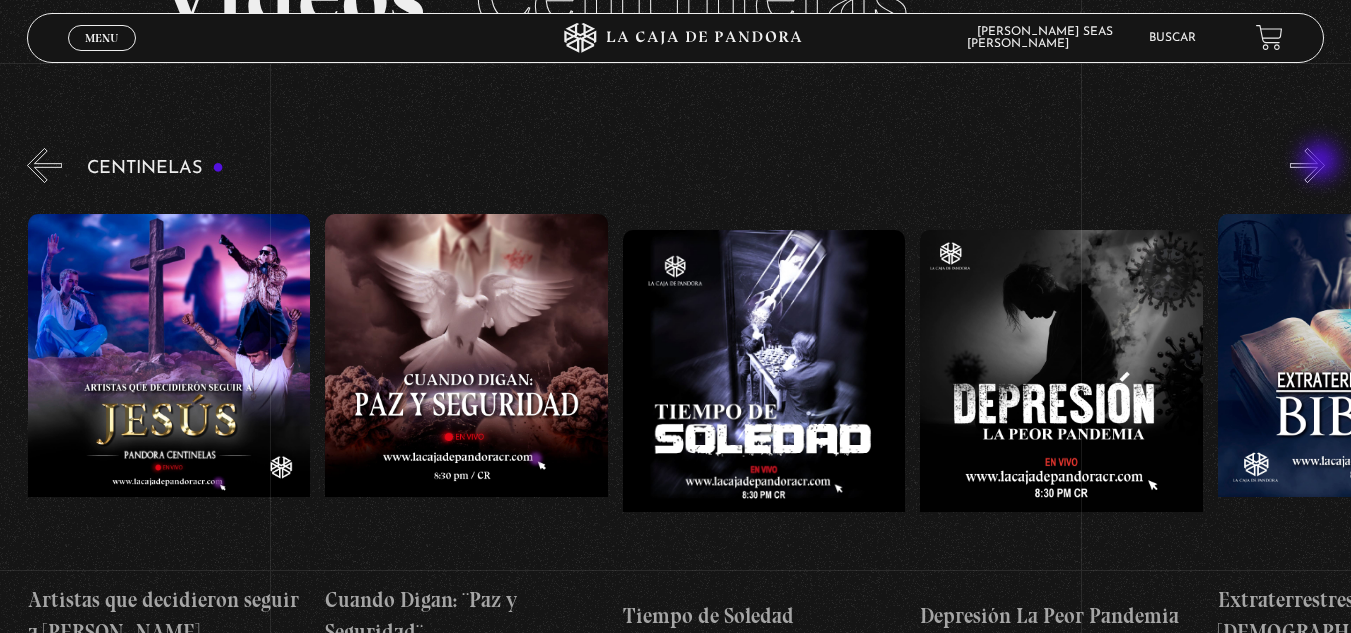 click on "»" at bounding box center [1307, 165] 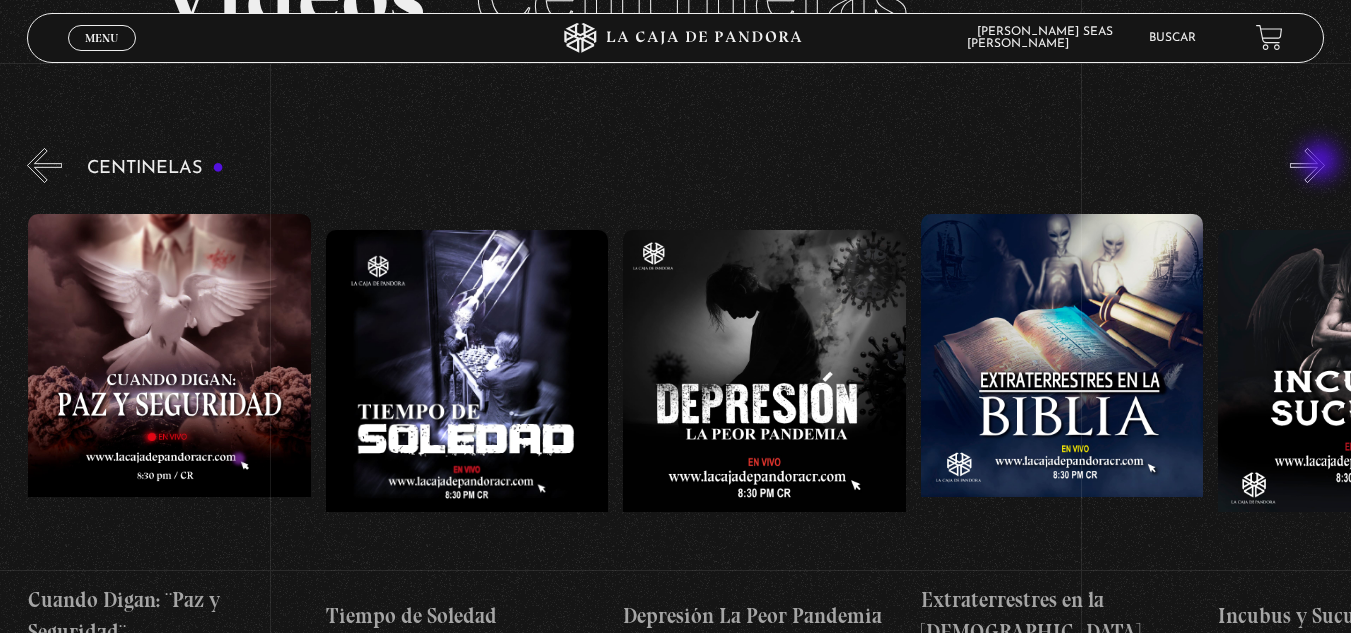 scroll, scrollTop: 0, scrollLeft: 8034, axis: horizontal 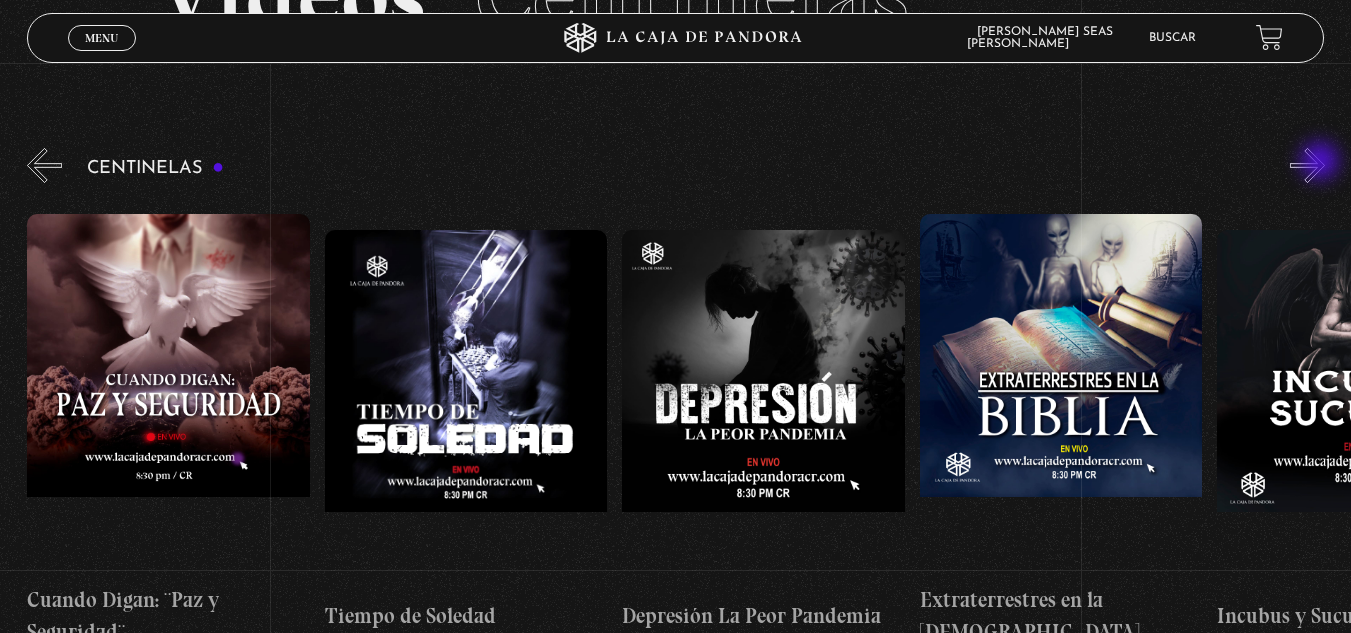 click on "»" at bounding box center (1307, 165) 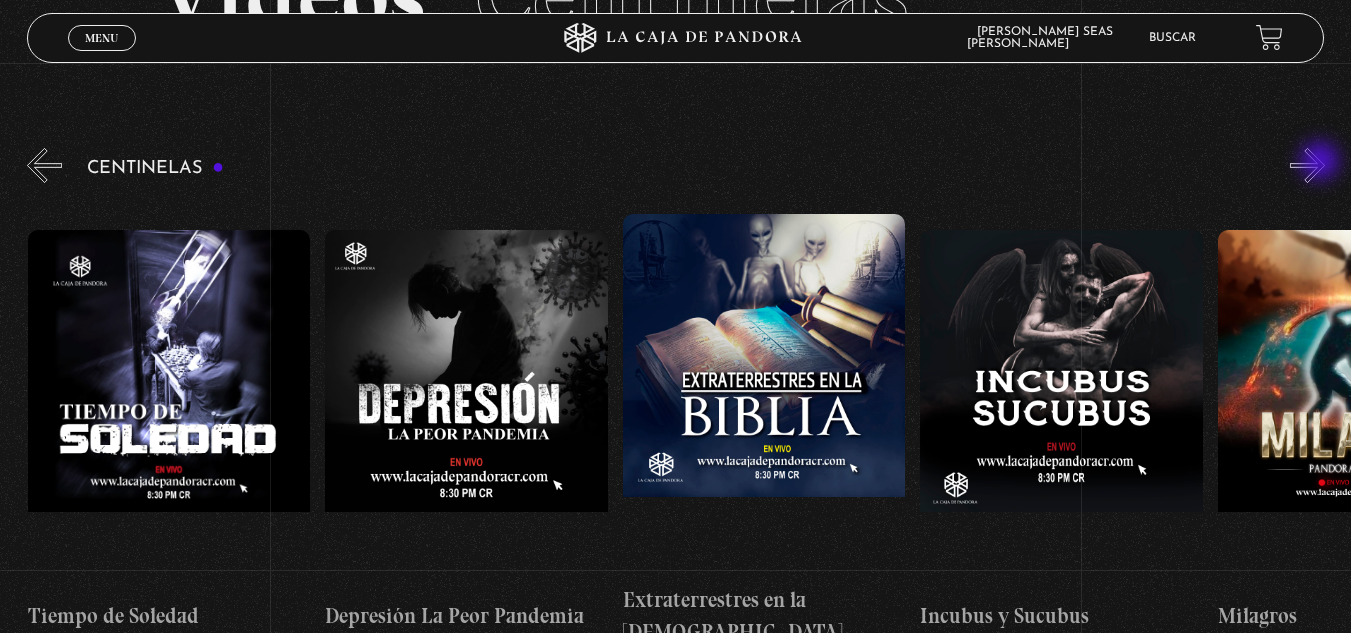 scroll, scrollTop: 0, scrollLeft: 8332, axis: horizontal 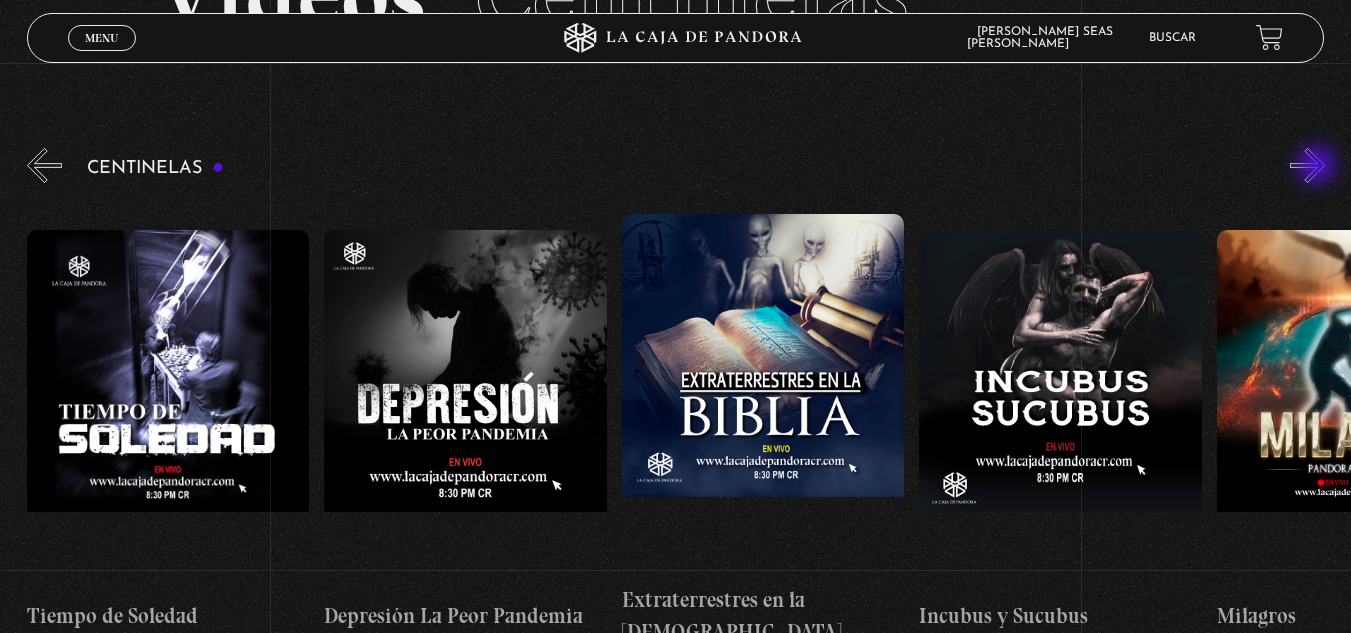 click on "»" at bounding box center [1307, 165] 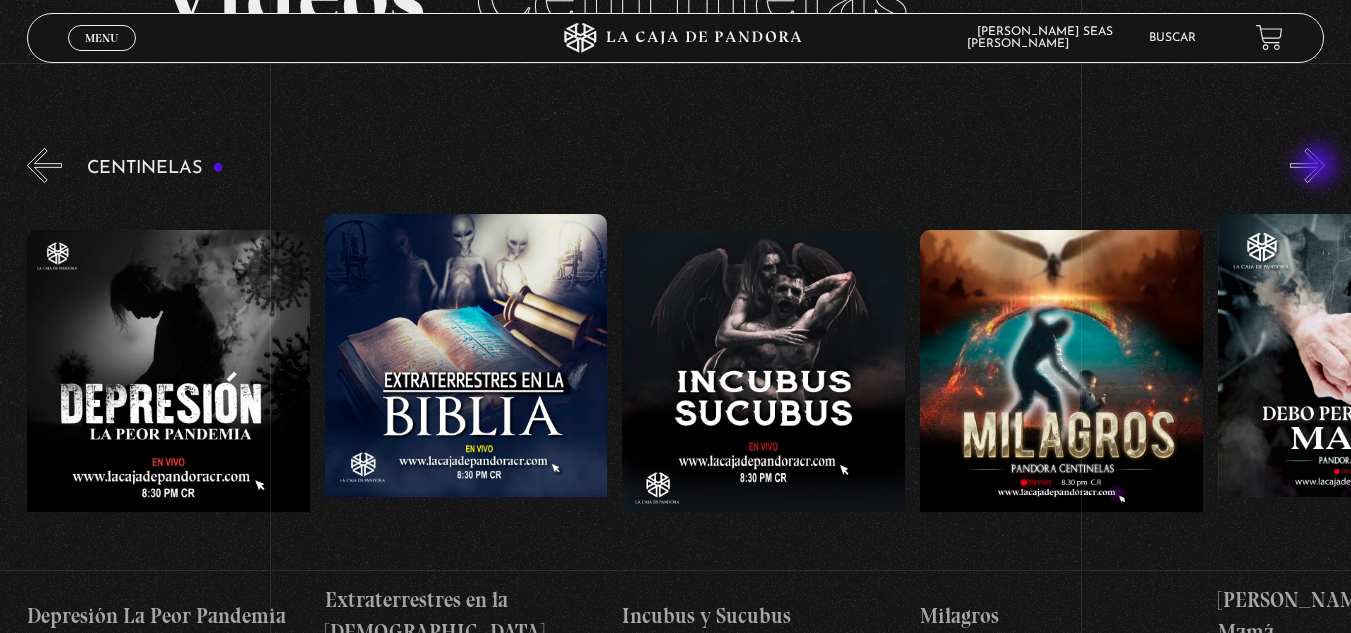 click on "»" at bounding box center [1307, 165] 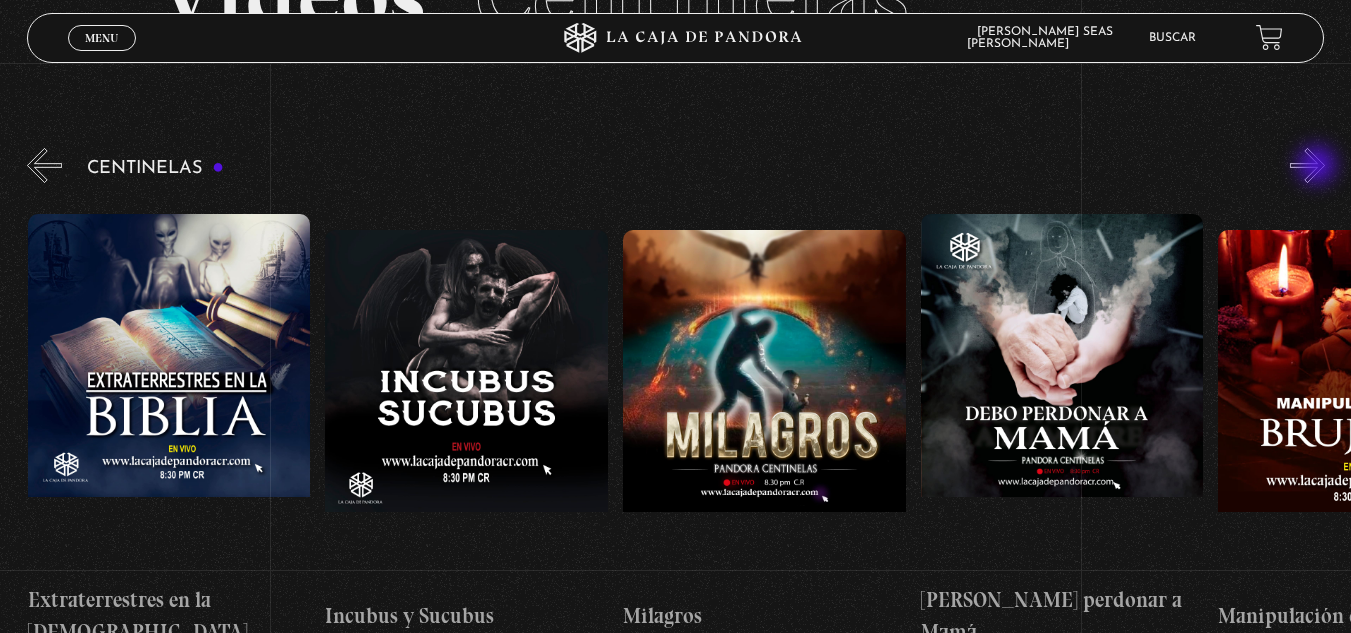 scroll, scrollTop: 0, scrollLeft: 8927, axis: horizontal 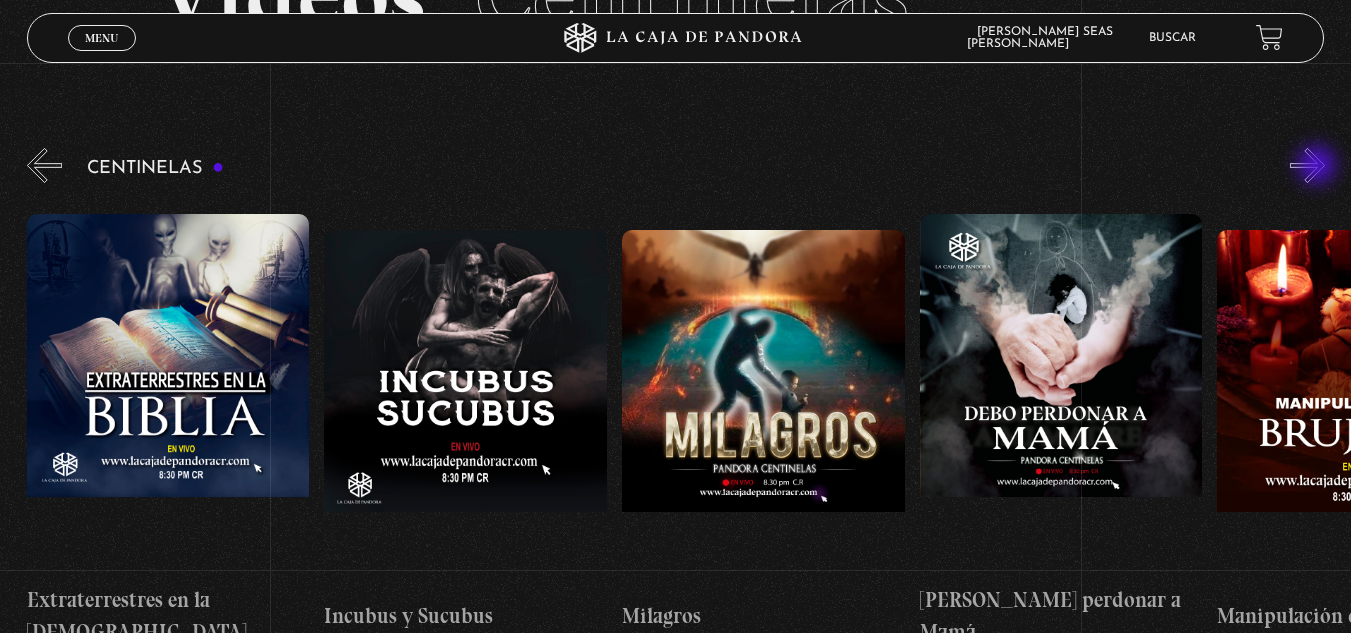 click on "»" at bounding box center [1307, 165] 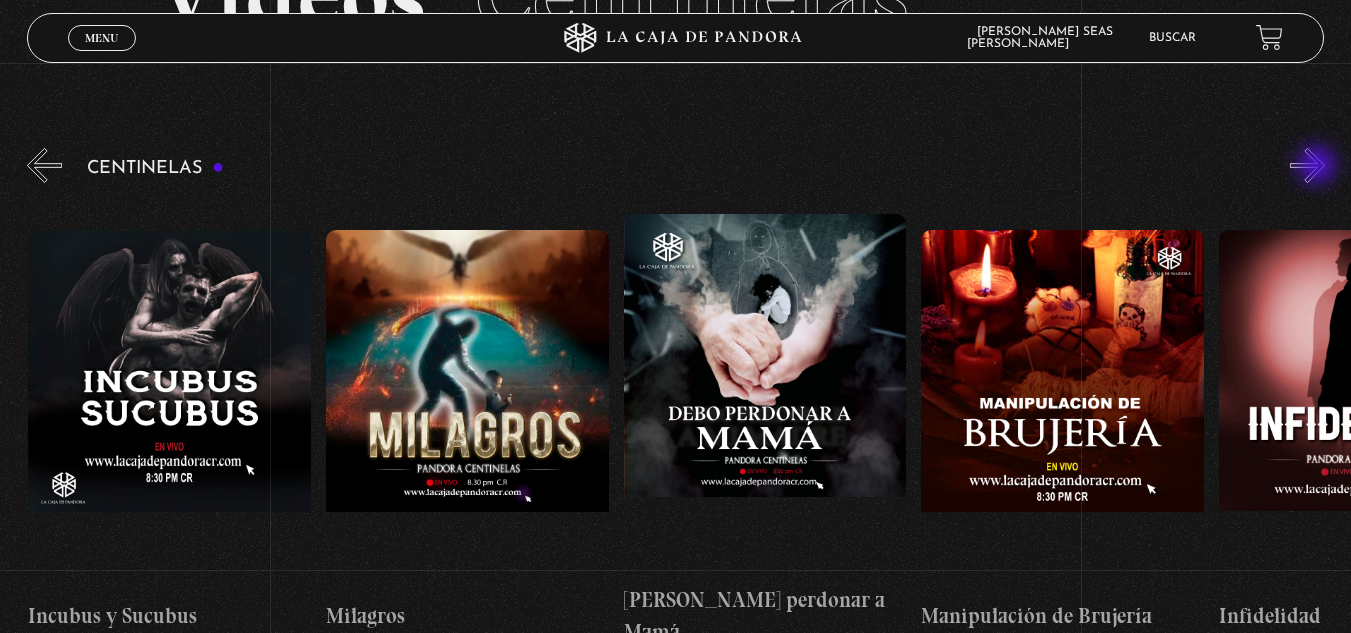scroll, scrollTop: 0, scrollLeft: 9224, axis: horizontal 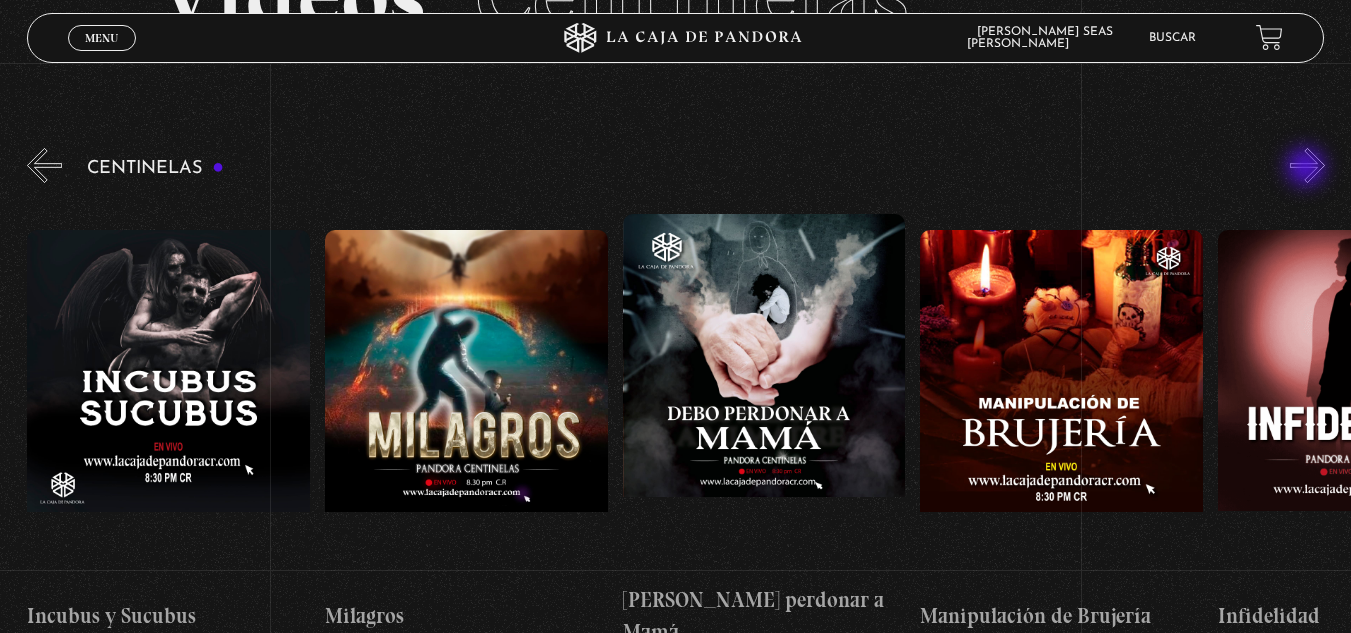 click on "»" at bounding box center [1307, 165] 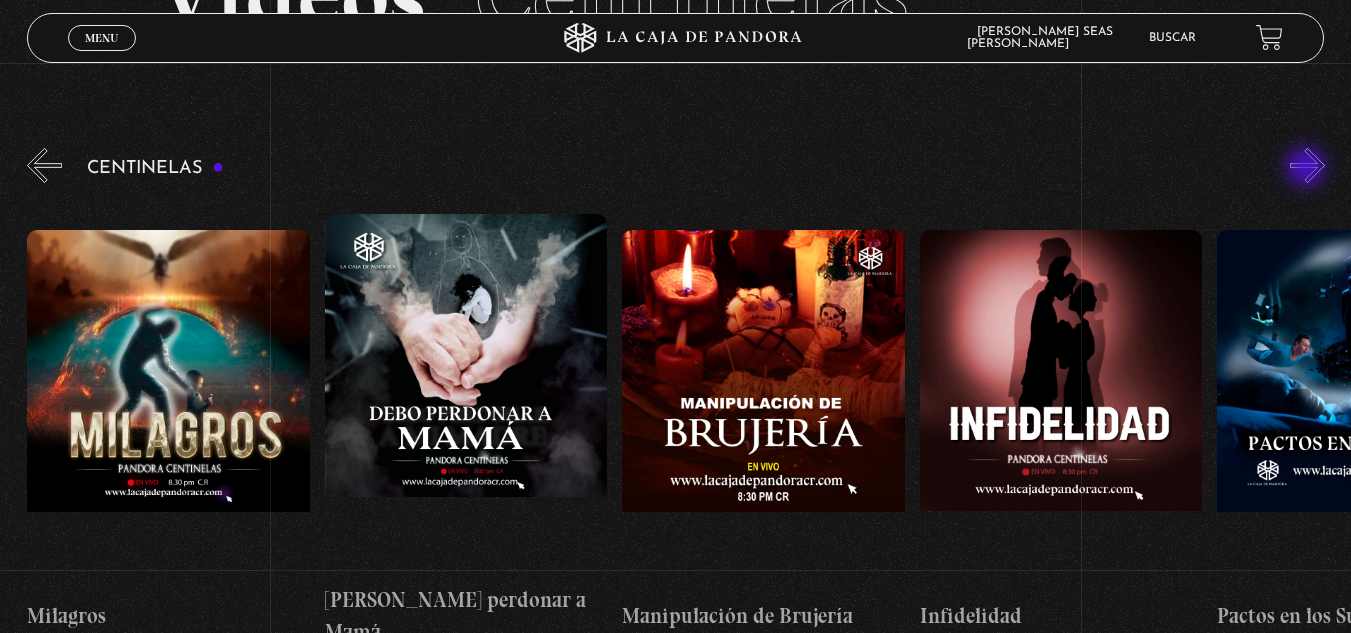 click on "»" at bounding box center (1307, 165) 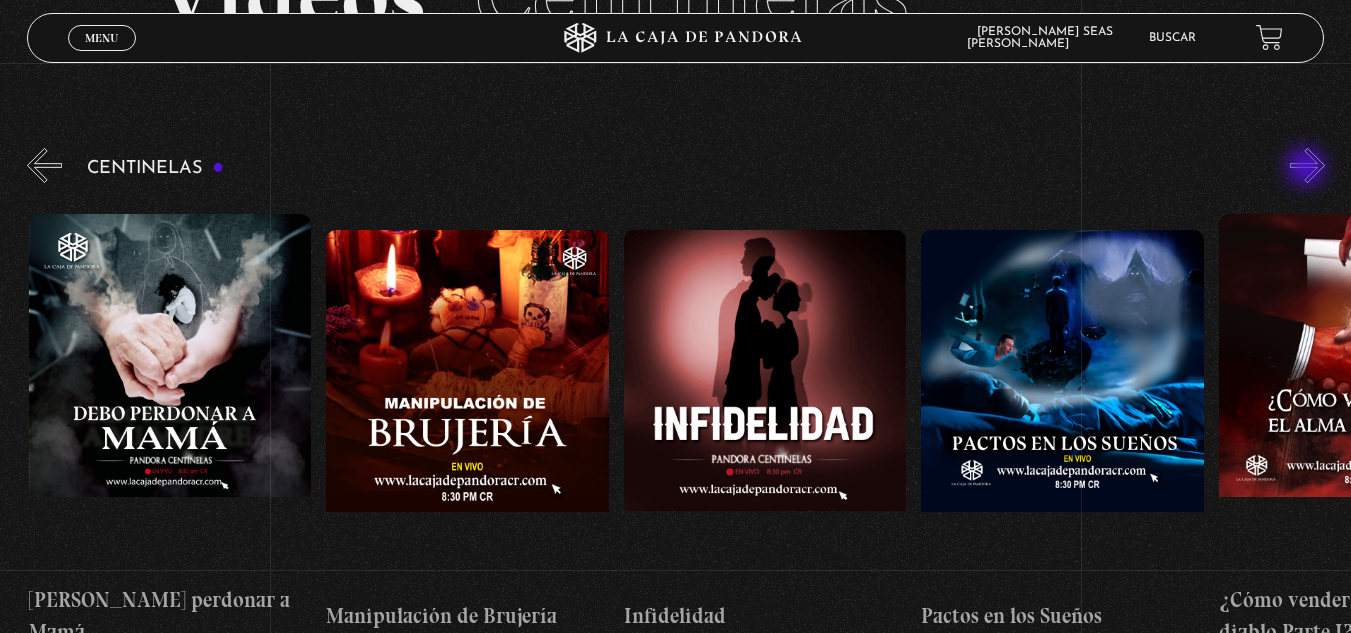 scroll, scrollTop: 0, scrollLeft: 9819, axis: horizontal 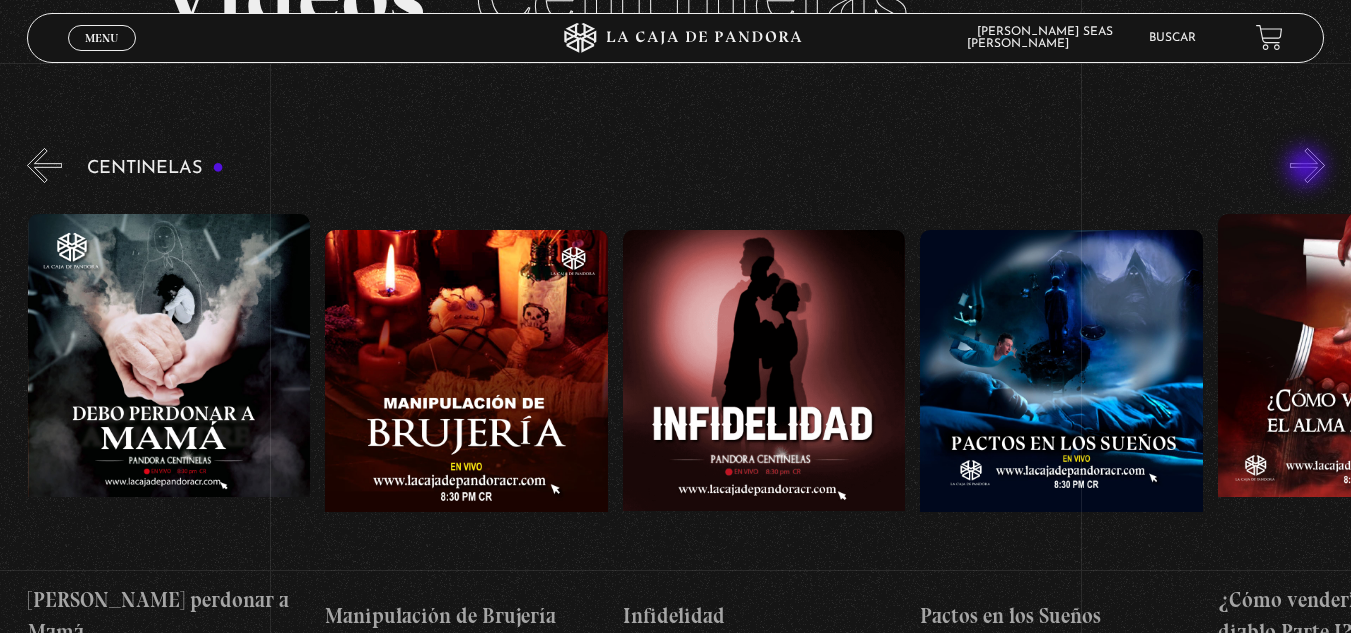 click on "»" at bounding box center (1307, 165) 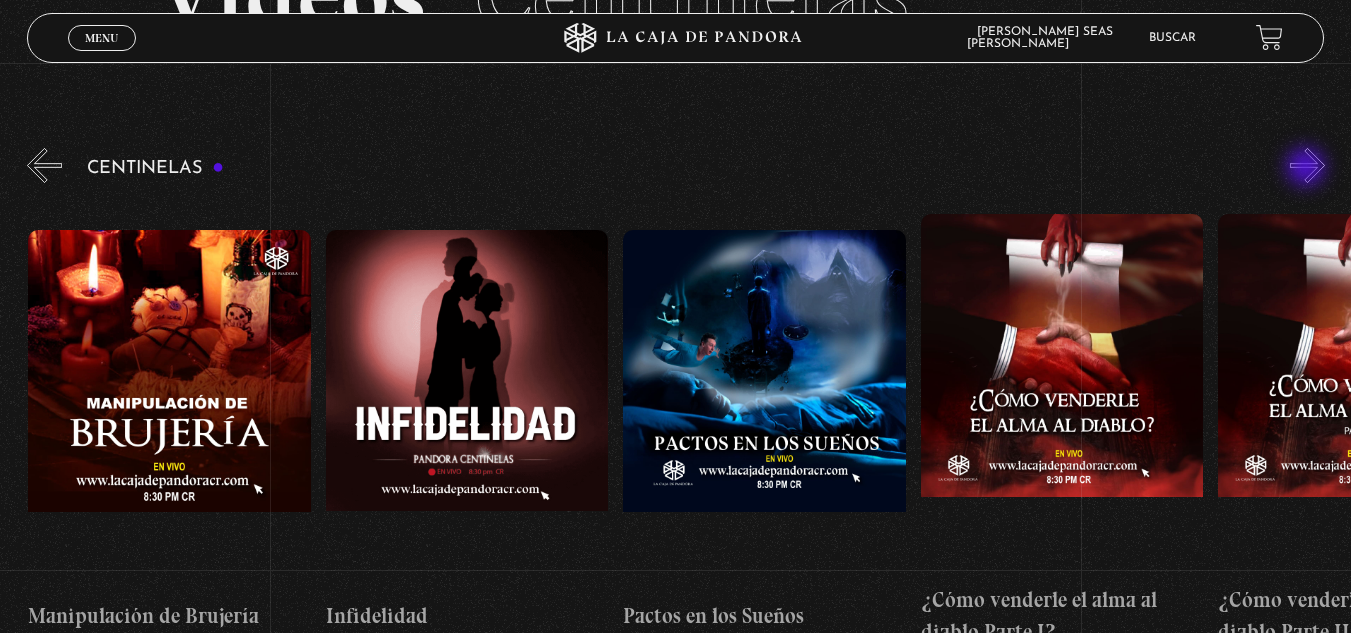scroll, scrollTop: 0, scrollLeft: 10117, axis: horizontal 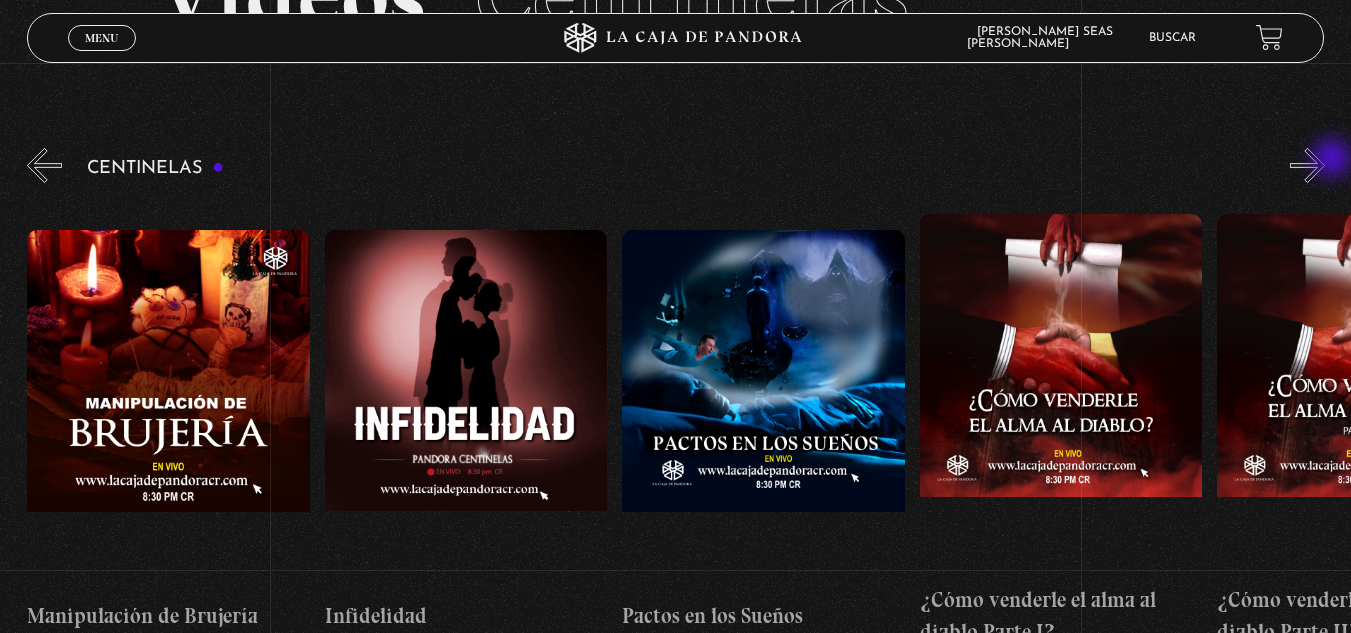 click on "»" at bounding box center (1307, 165) 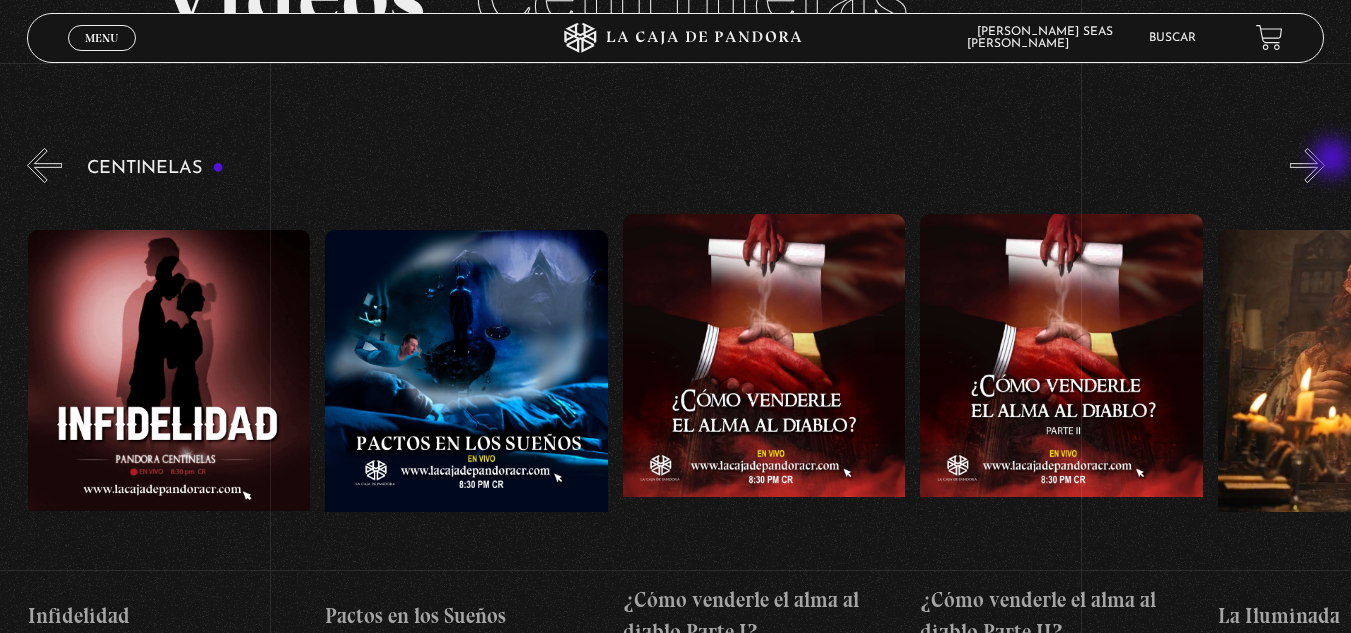 click on "»" at bounding box center (1307, 165) 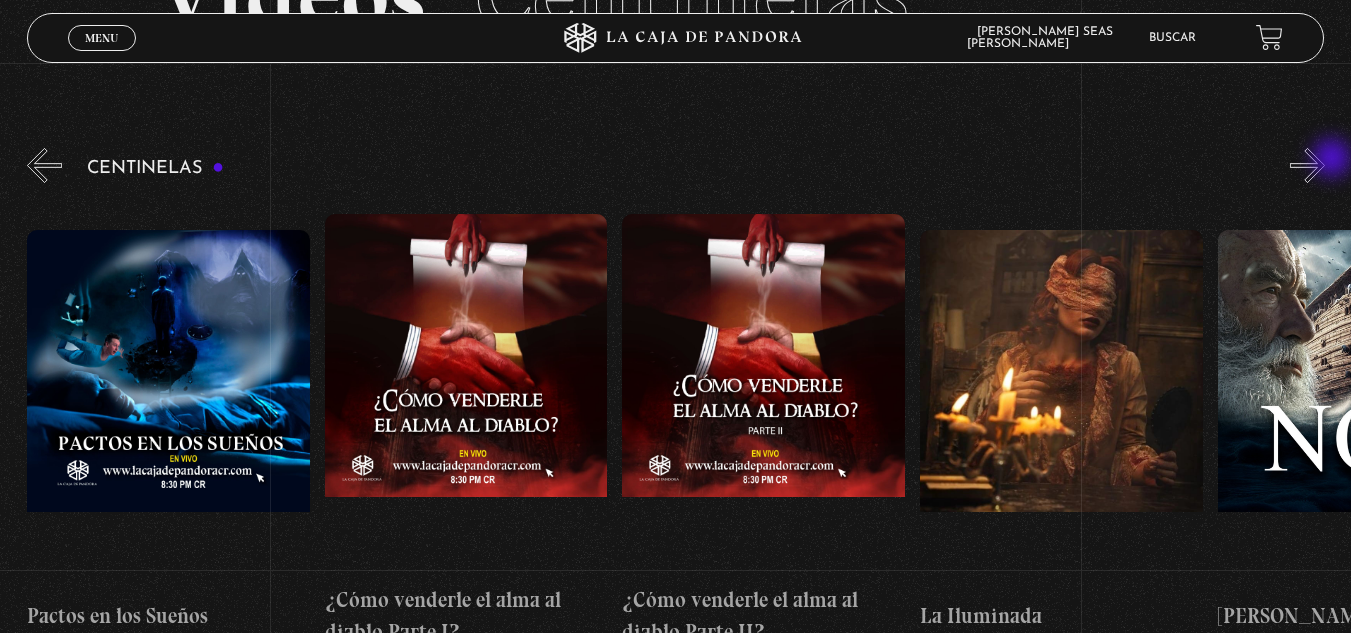 click on "»" at bounding box center [1307, 165] 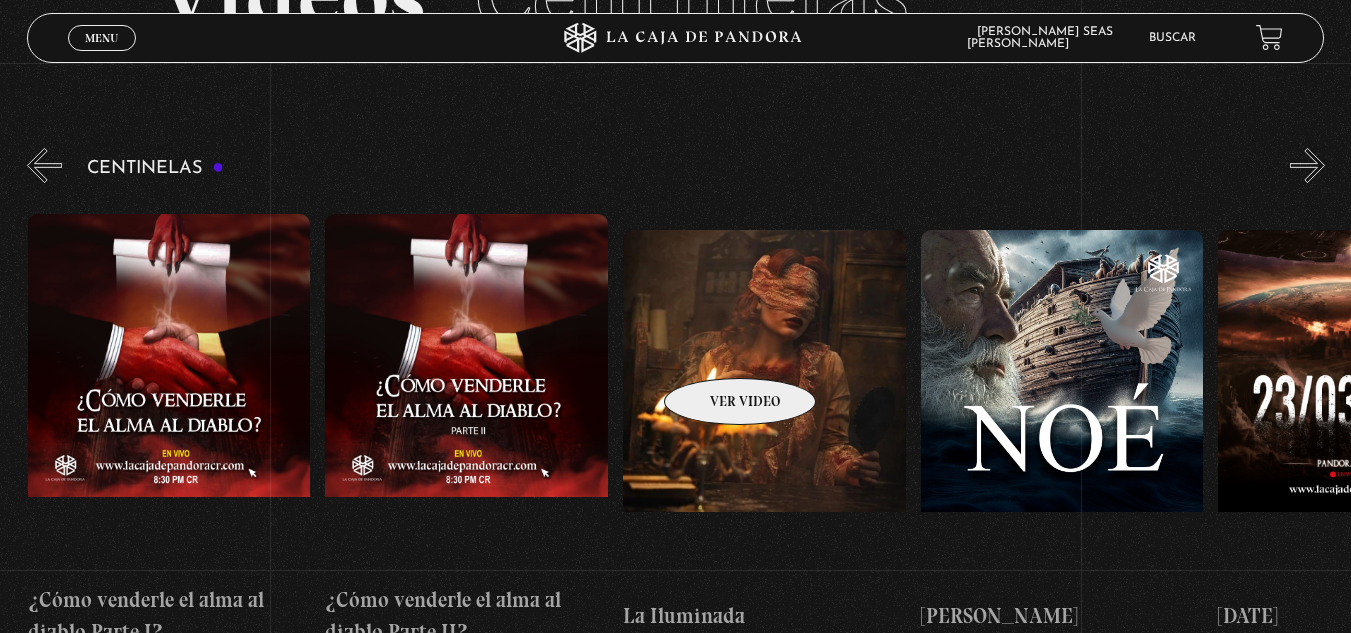 scroll, scrollTop: 0, scrollLeft: 11010, axis: horizontal 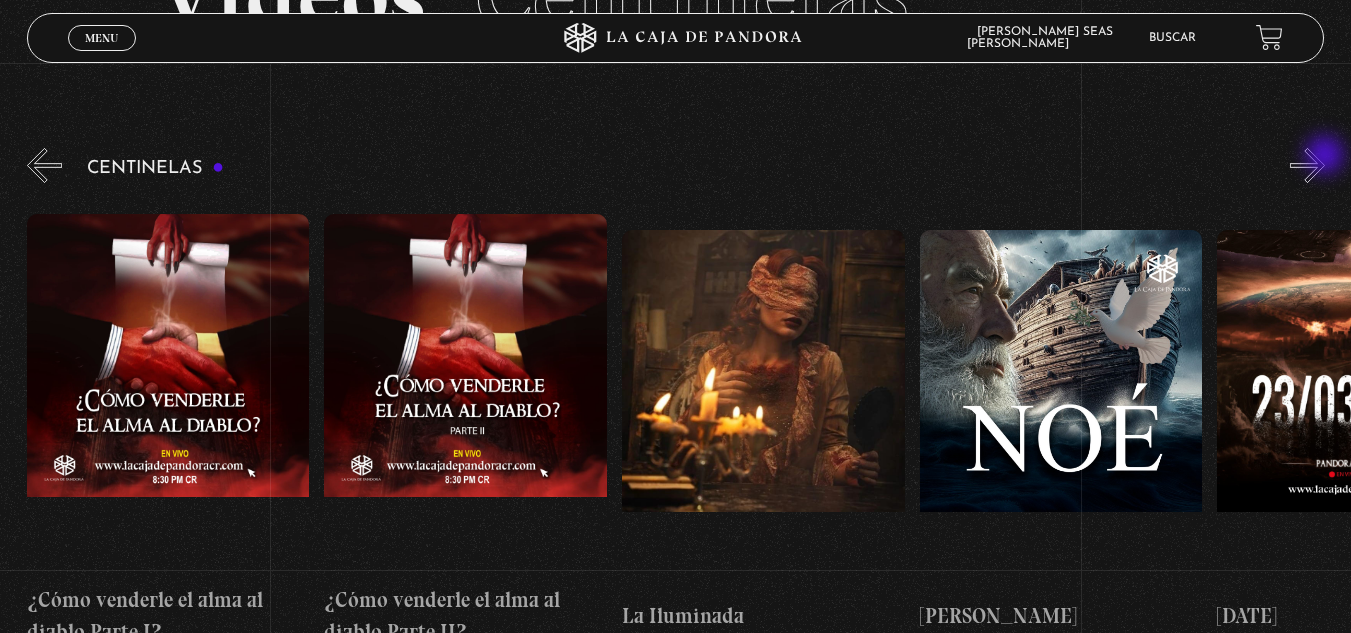 click on "»" at bounding box center (1307, 165) 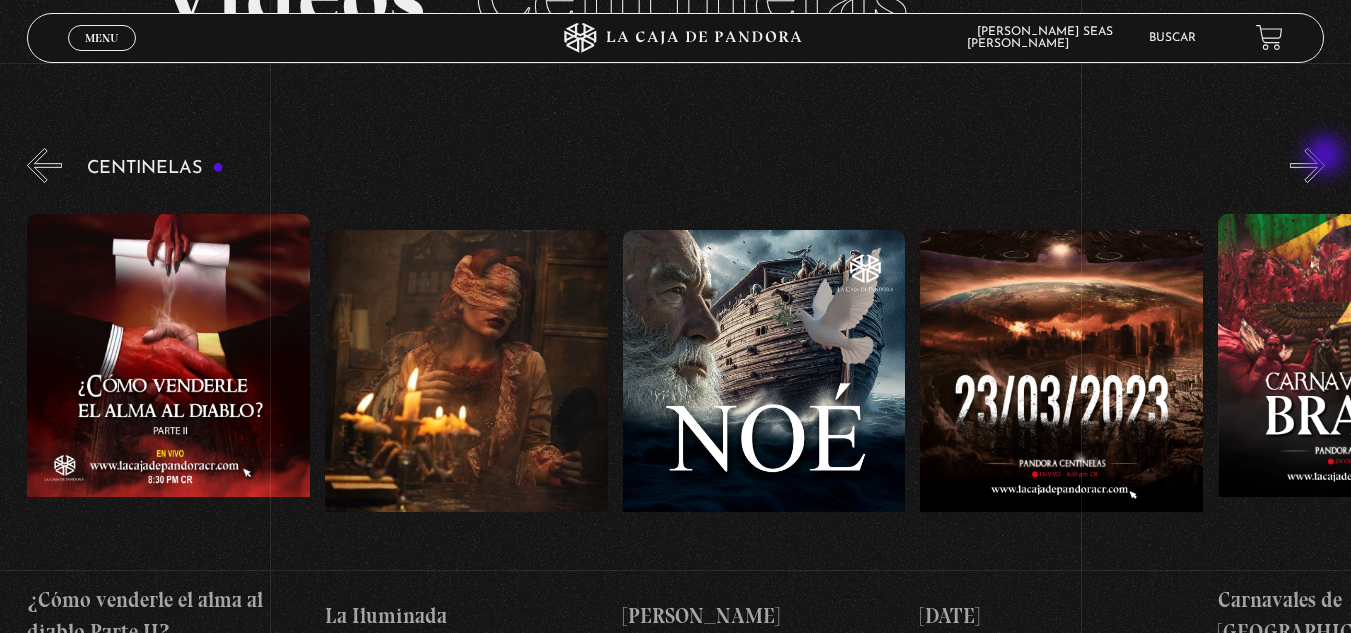 click on "»" at bounding box center (1307, 165) 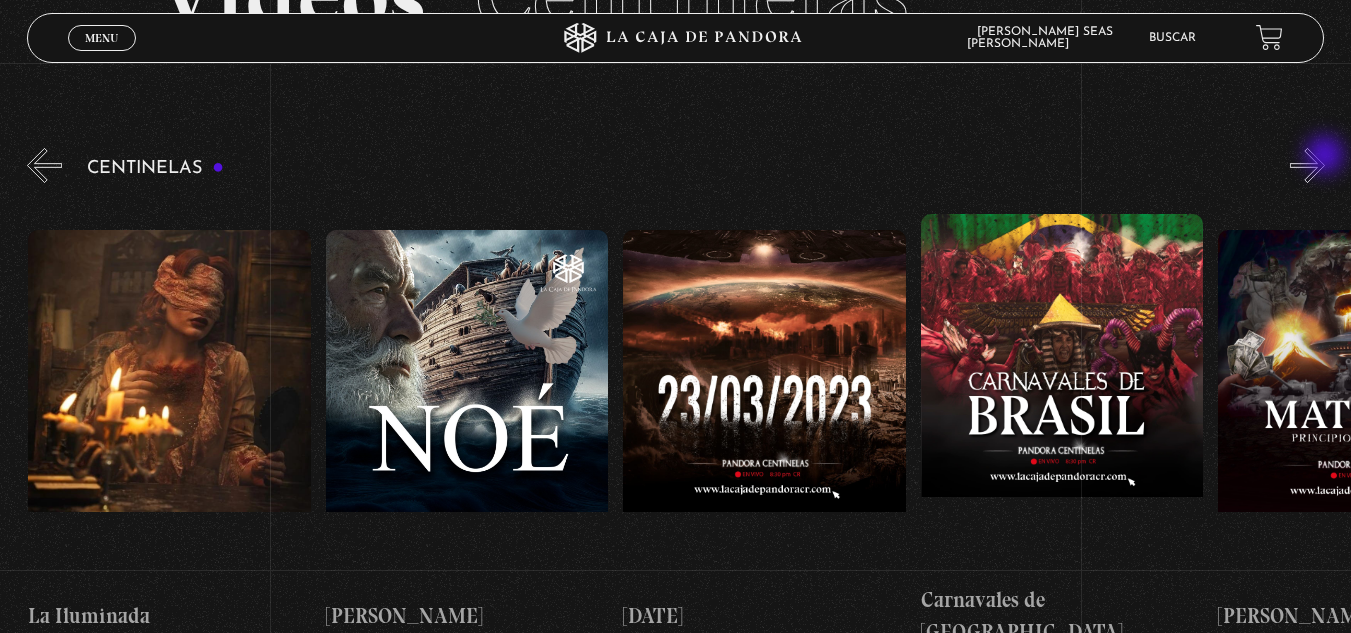 click on "»" at bounding box center (1307, 165) 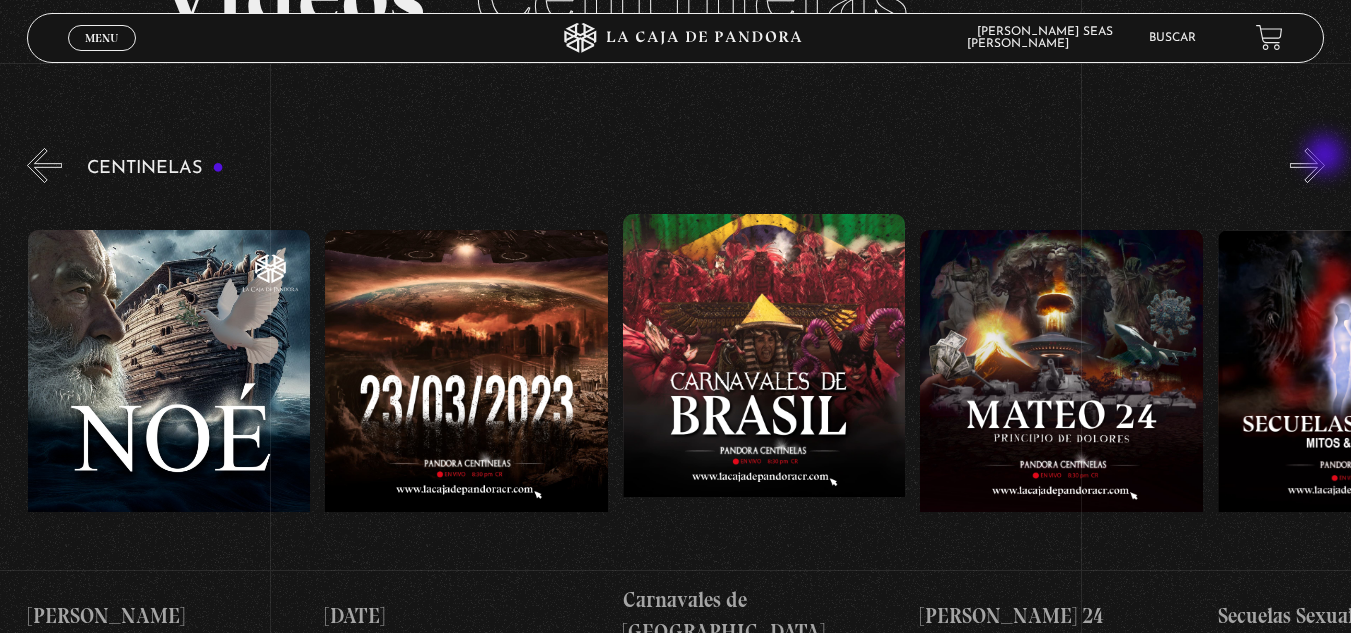 click on "»" at bounding box center [1307, 165] 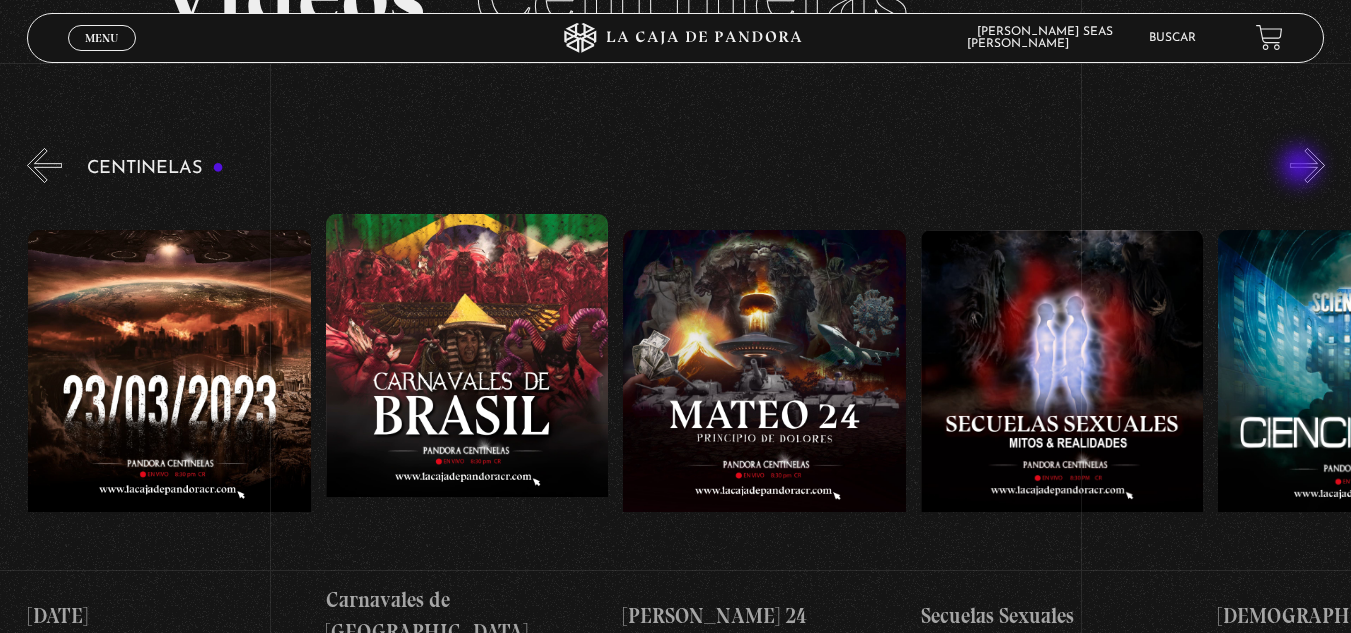 scroll, scrollTop: 0, scrollLeft: 12200, axis: horizontal 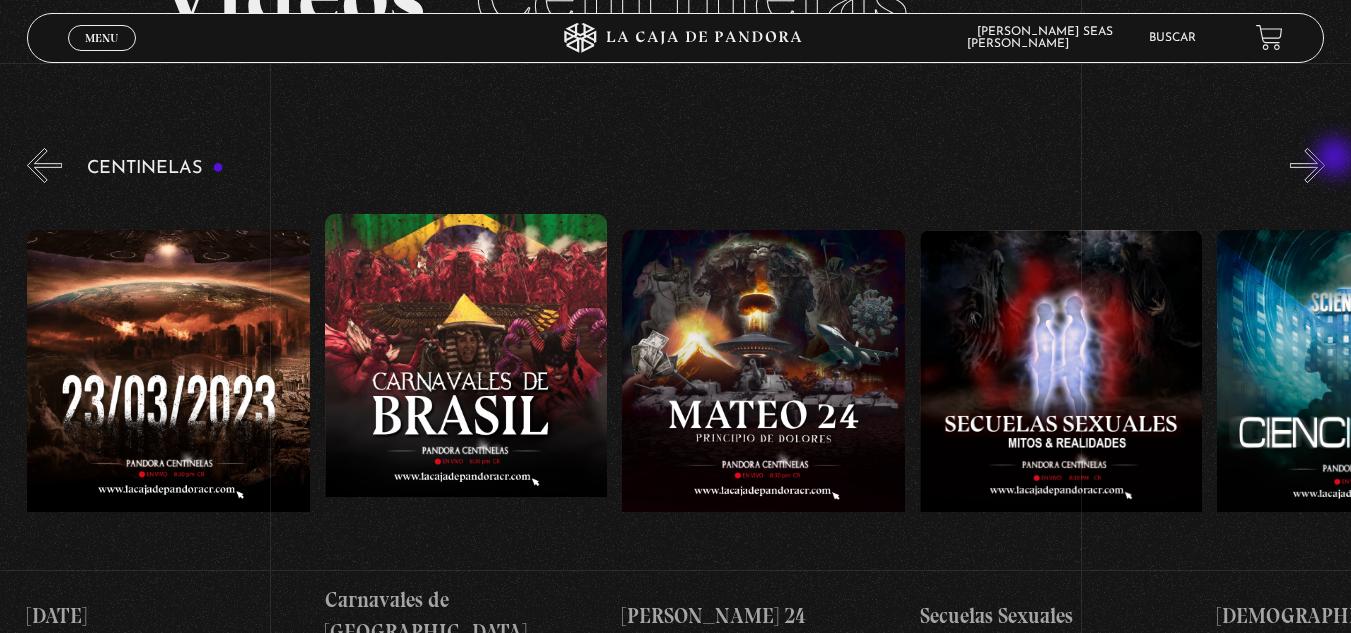 click on "»" at bounding box center [1307, 165] 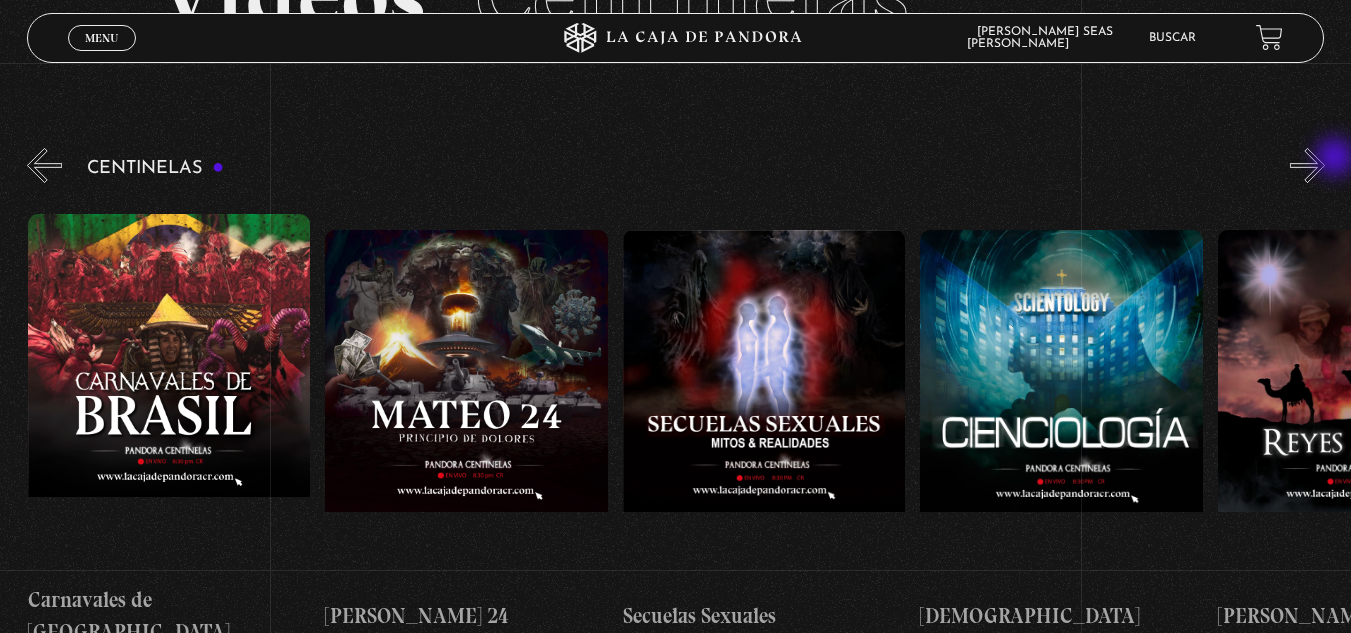 scroll, scrollTop: 0, scrollLeft: 12497, axis: horizontal 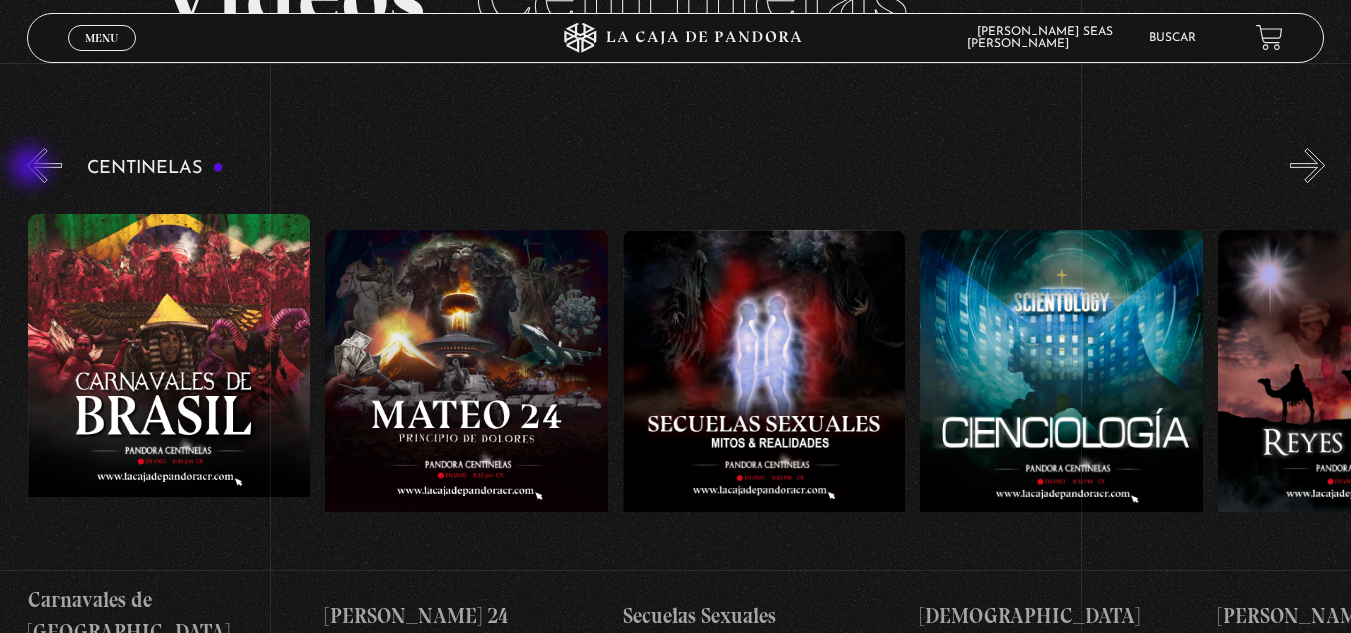 click on "«" at bounding box center (44, 165) 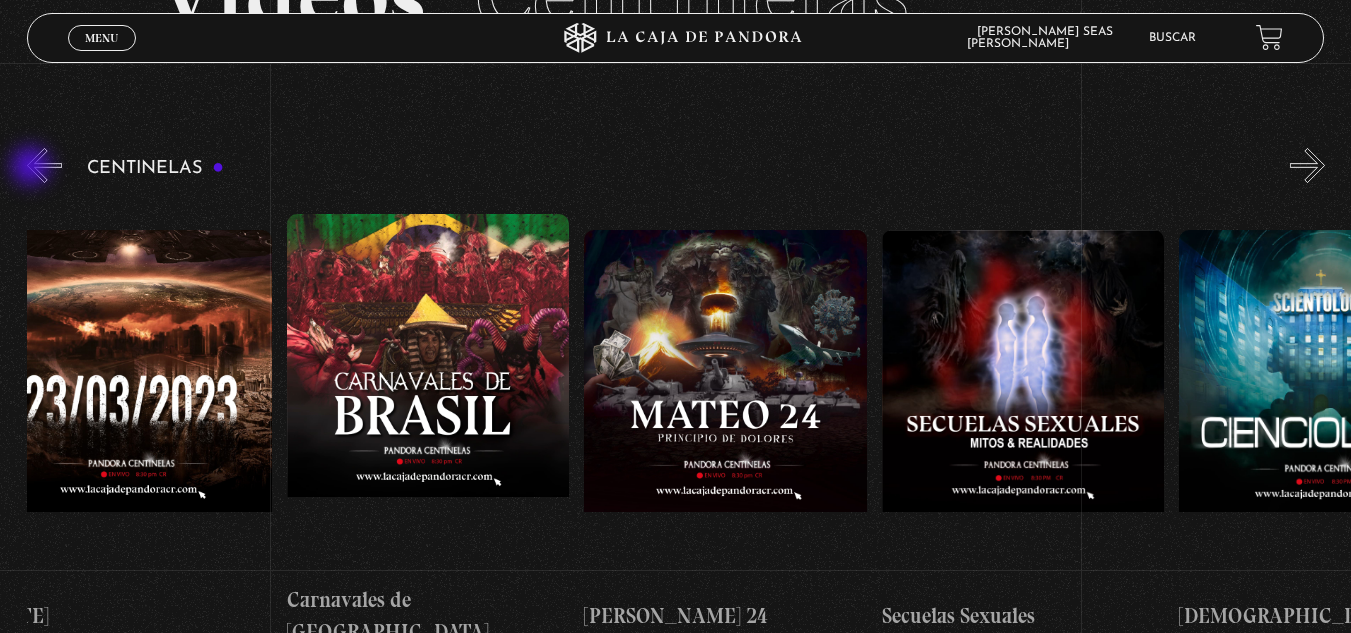 click on "«" at bounding box center (44, 165) 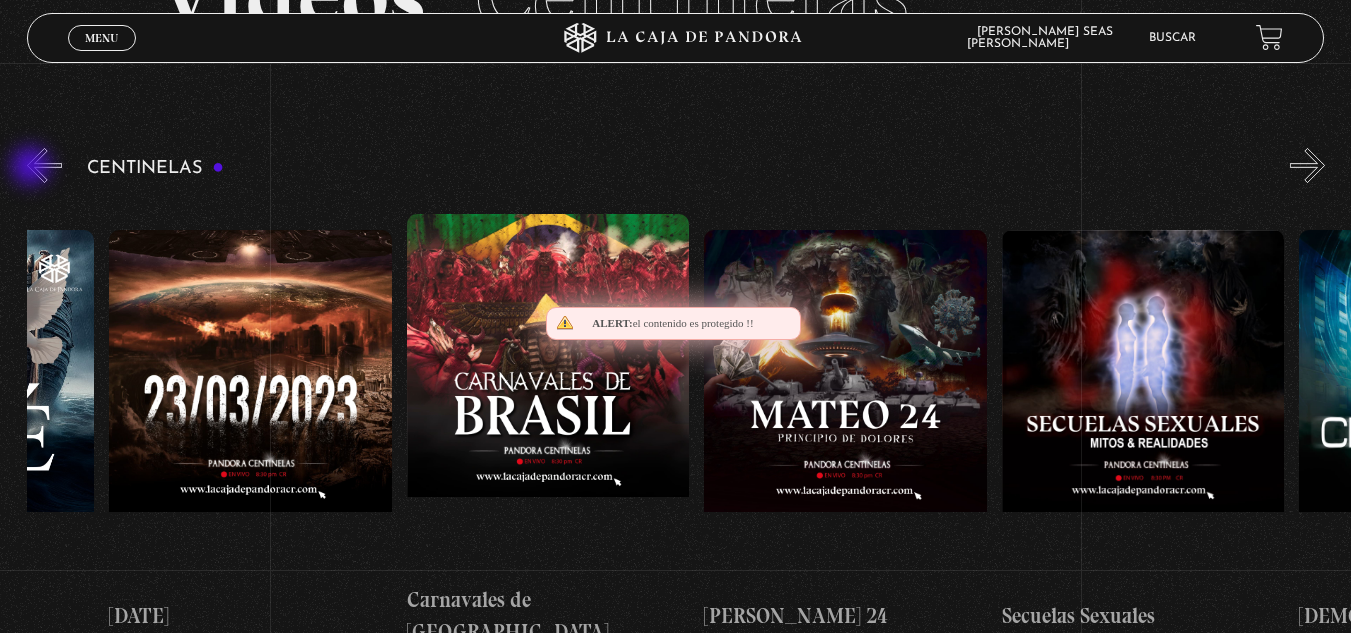 click on "«" at bounding box center (44, 165) 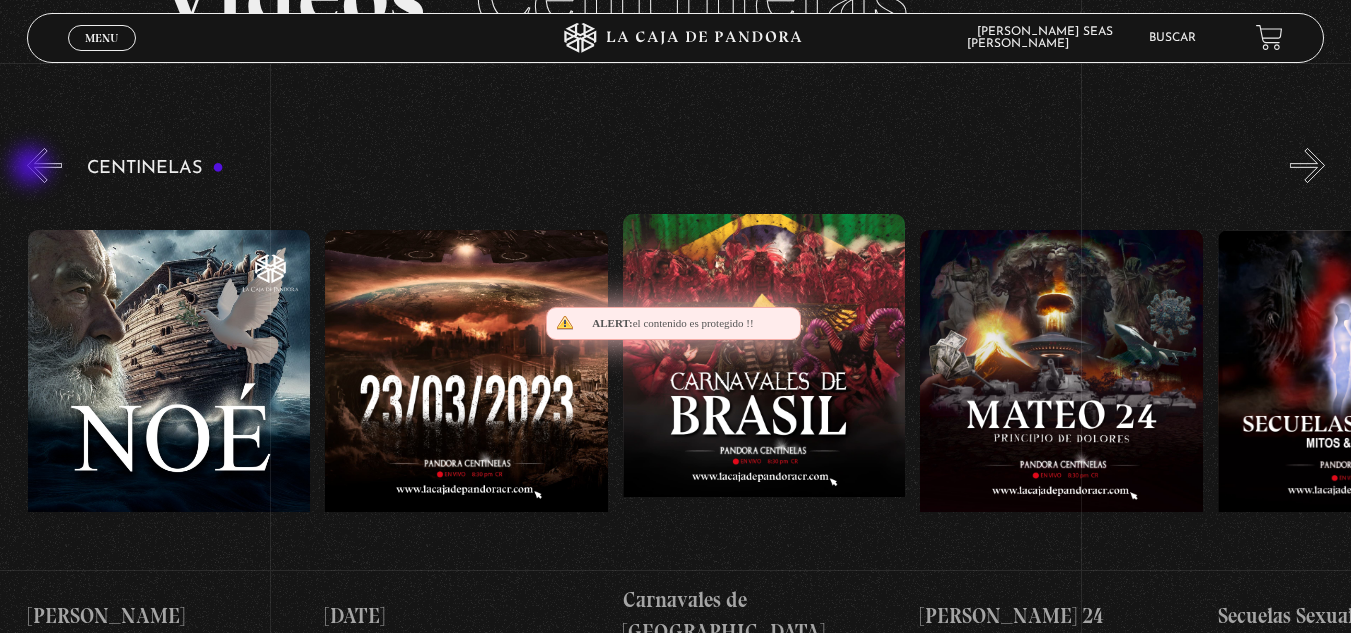 click on "«" at bounding box center [44, 165] 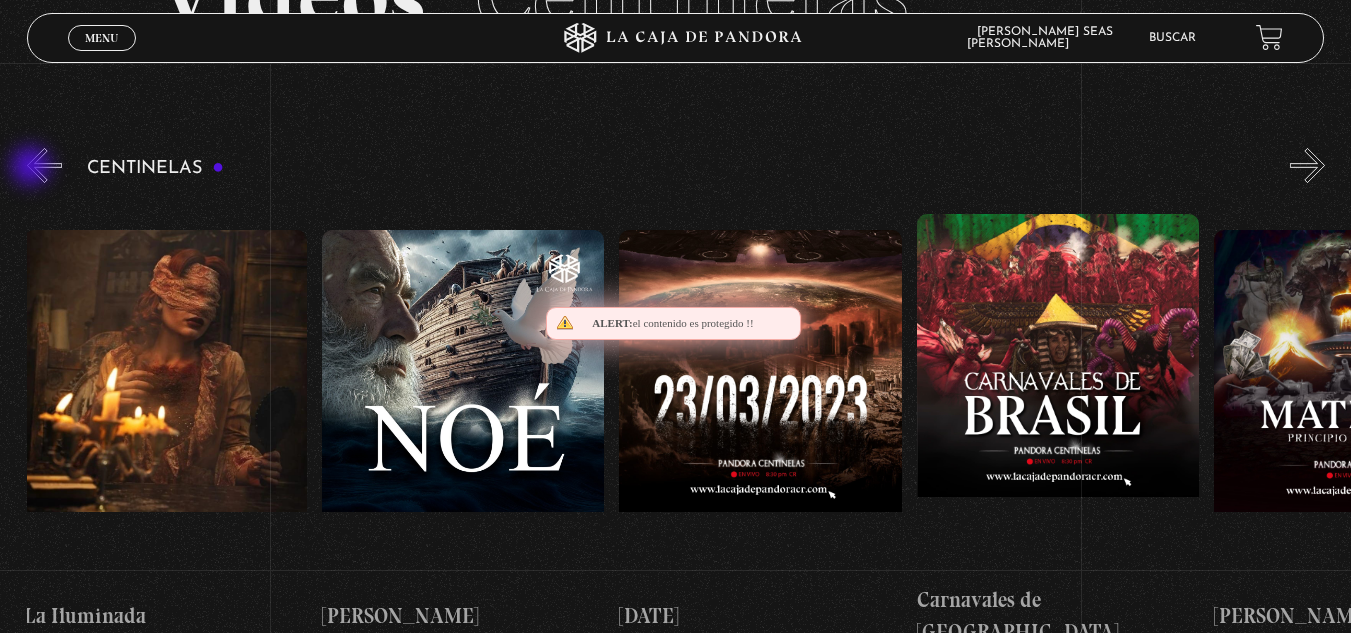 click on "«" at bounding box center (44, 165) 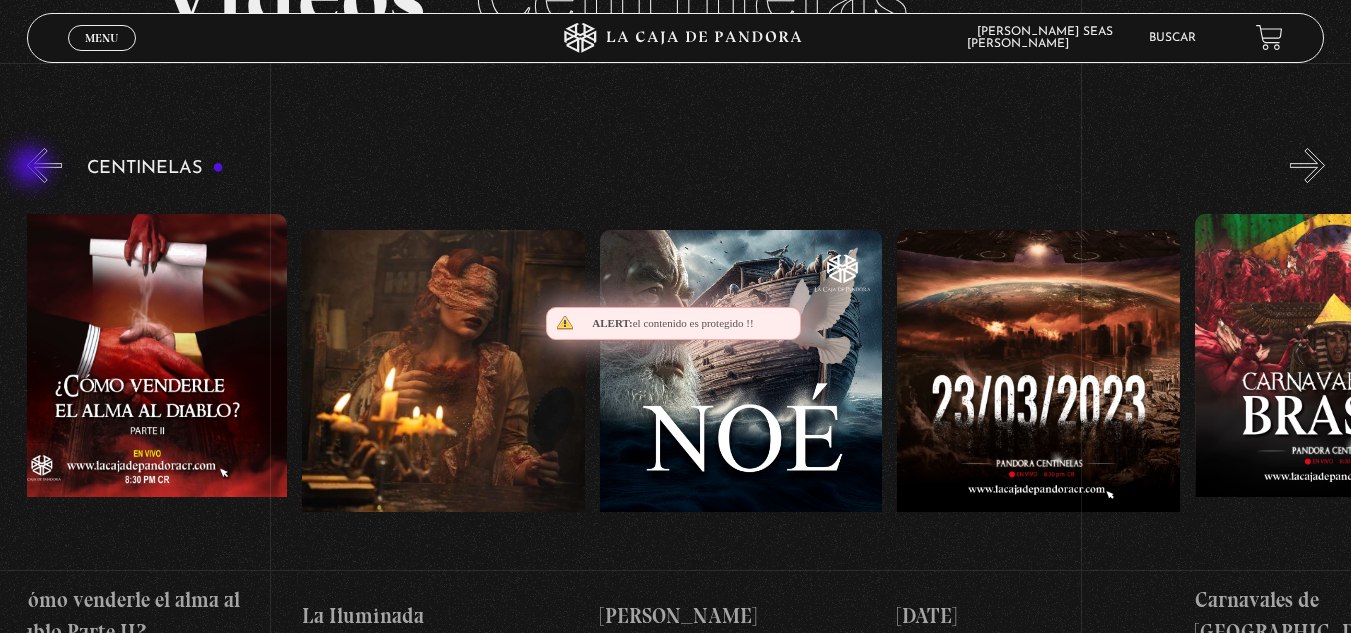 click on "«" at bounding box center [44, 165] 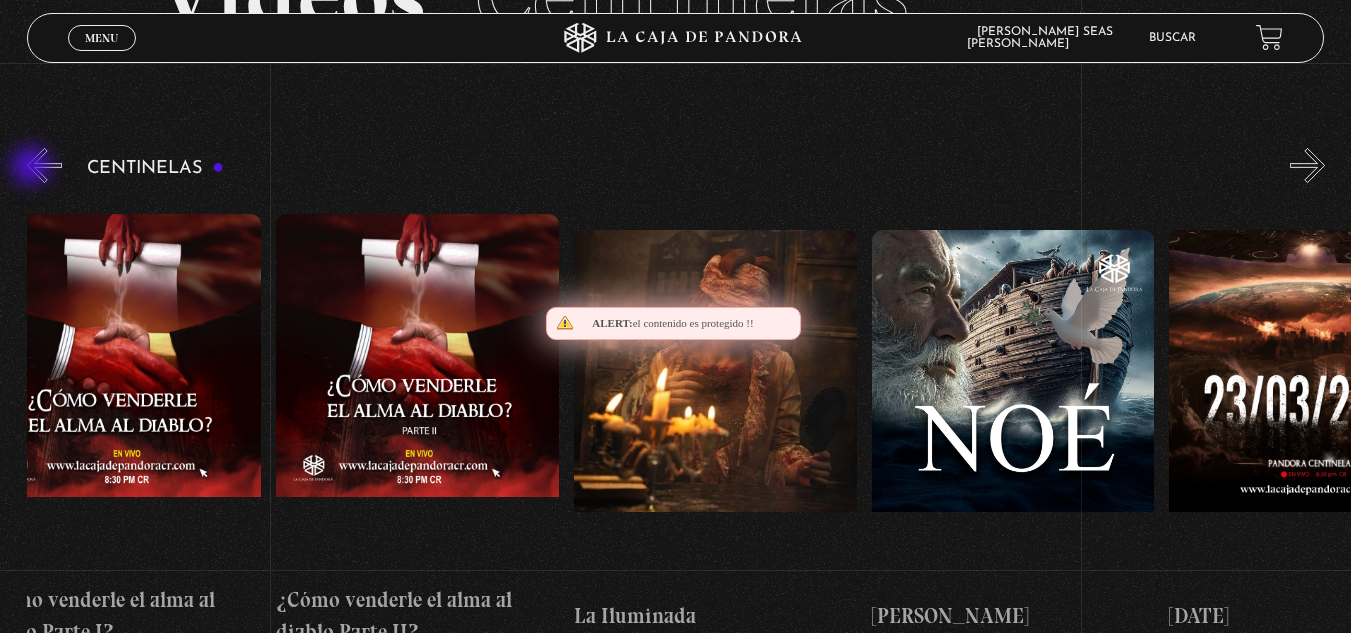 click on "«" at bounding box center [44, 165] 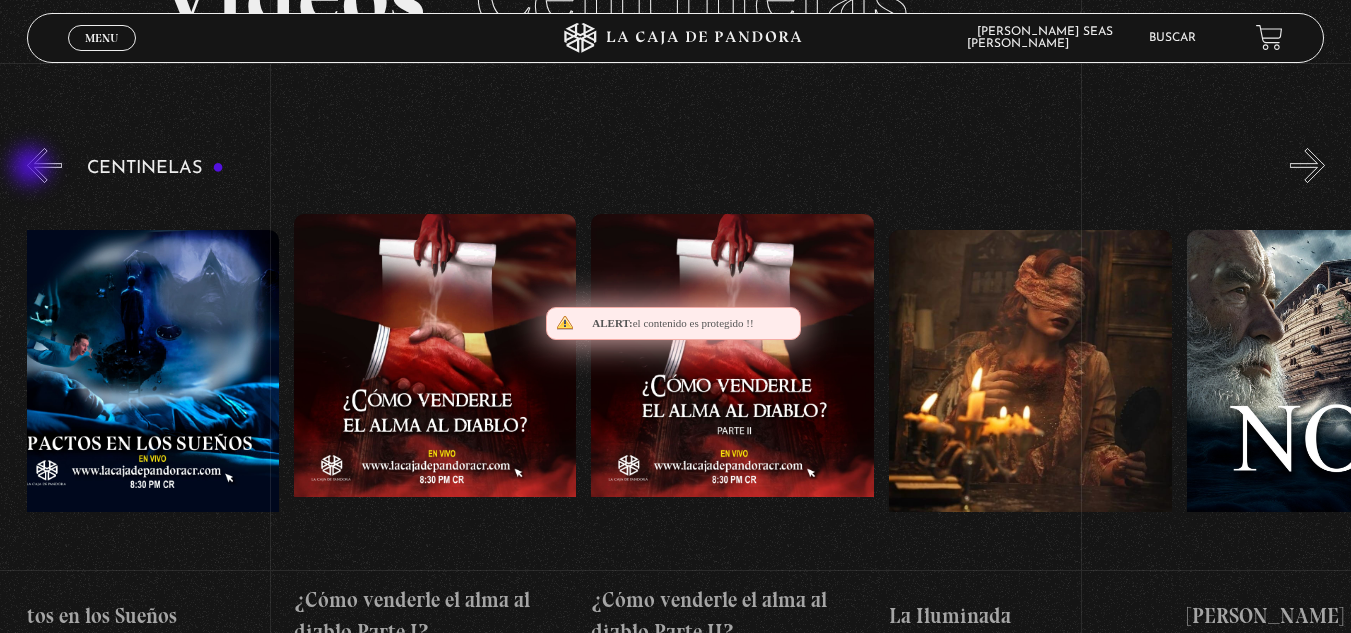 click on "«" at bounding box center (44, 165) 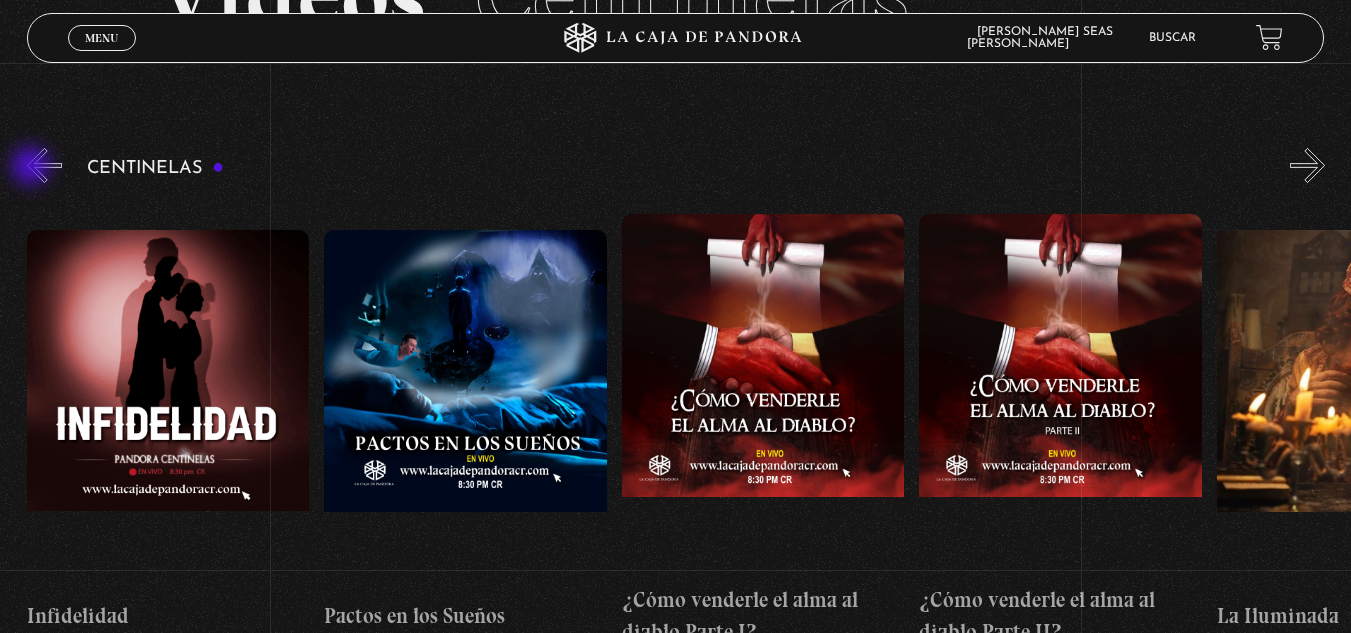 click on "«" at bounding box center (44, 165) 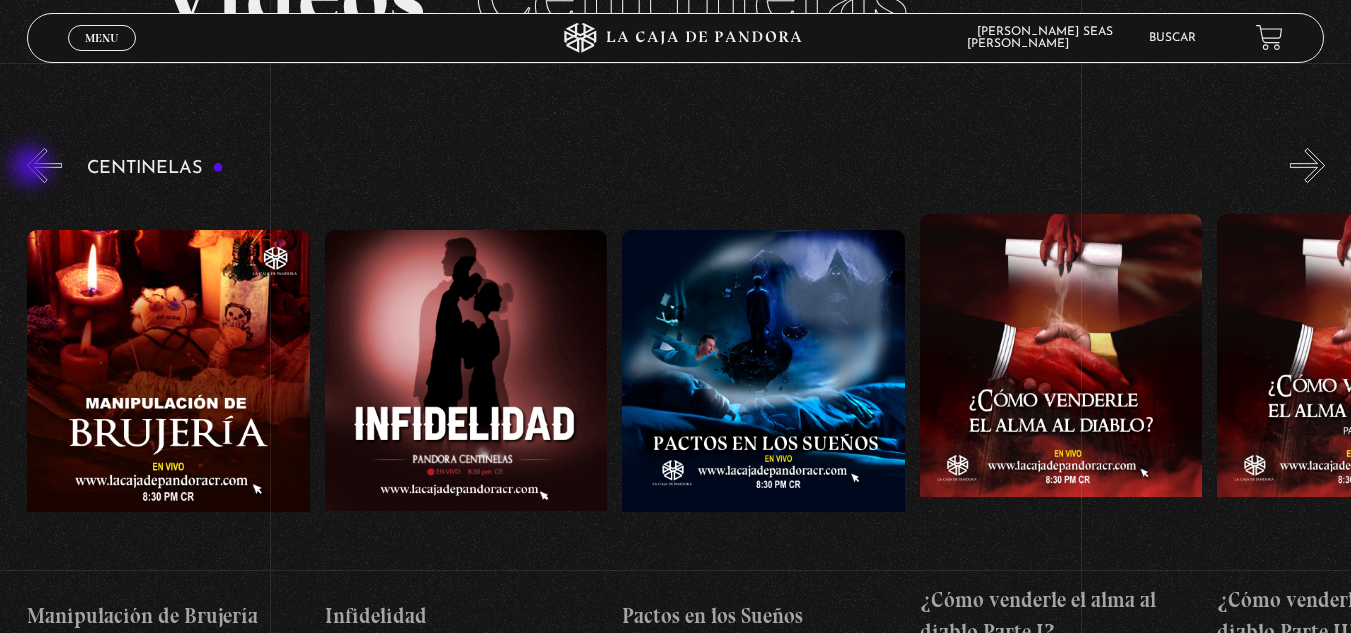 click on "«" at bounding box center (44, 165) 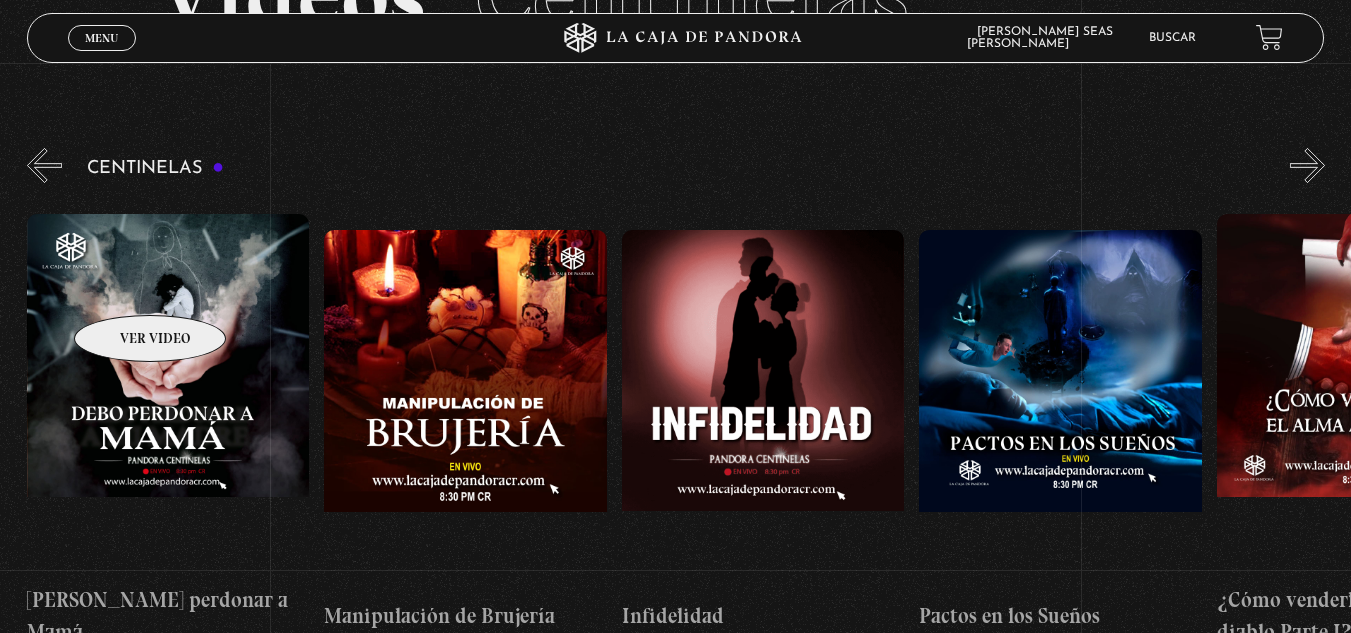 scroll, scrollTop: 0, scrollLeft: 9819, axis: horizontal 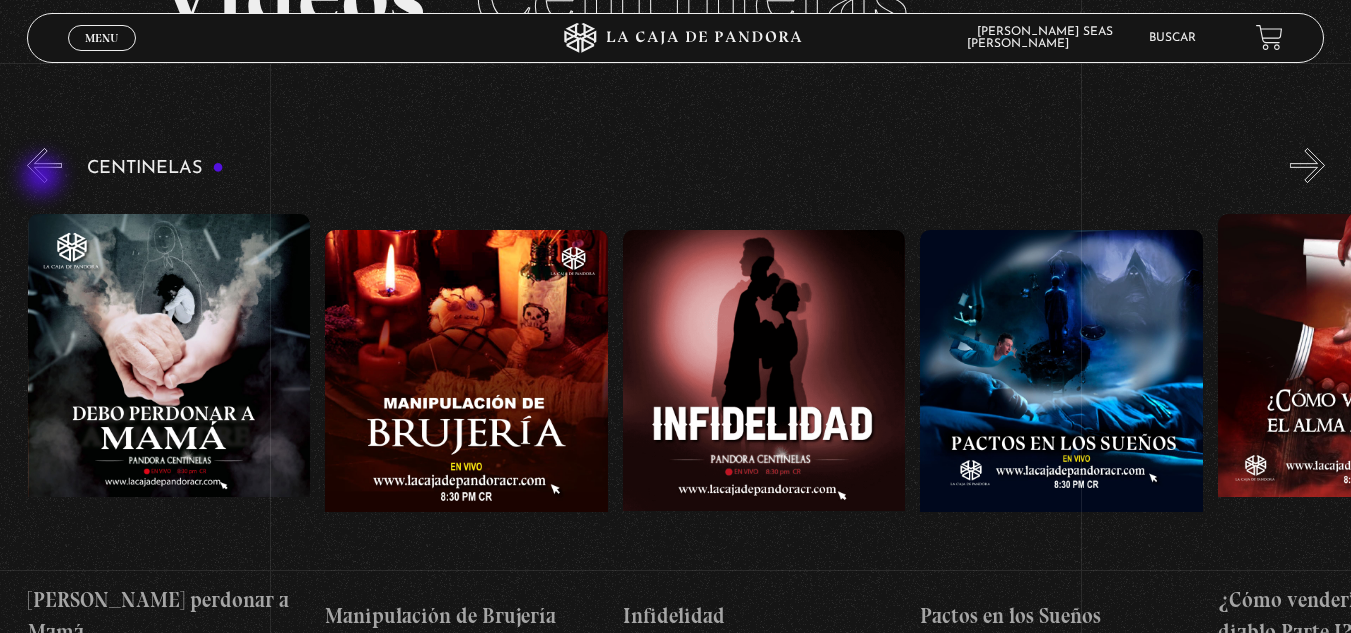drag, startPoint x: 15, startPoint y: 185, endPoint x: 193, endPoint y: 336, distance: 233.42023 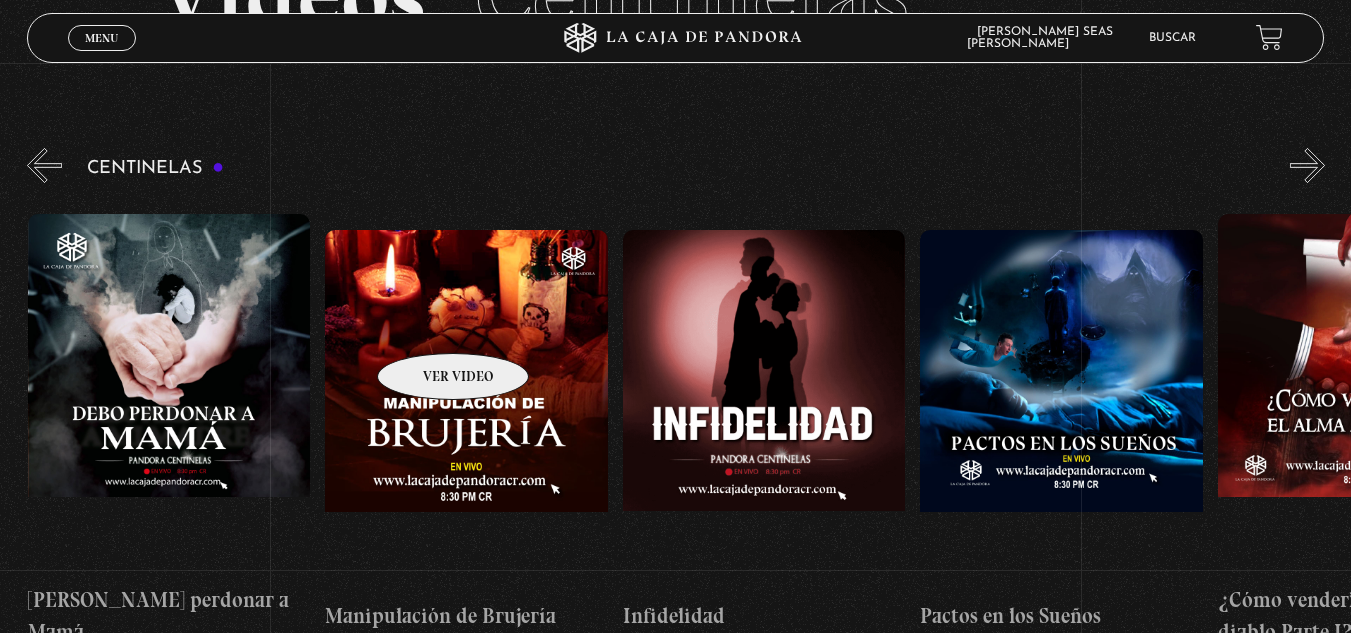 click at bounding box center (466, 410) 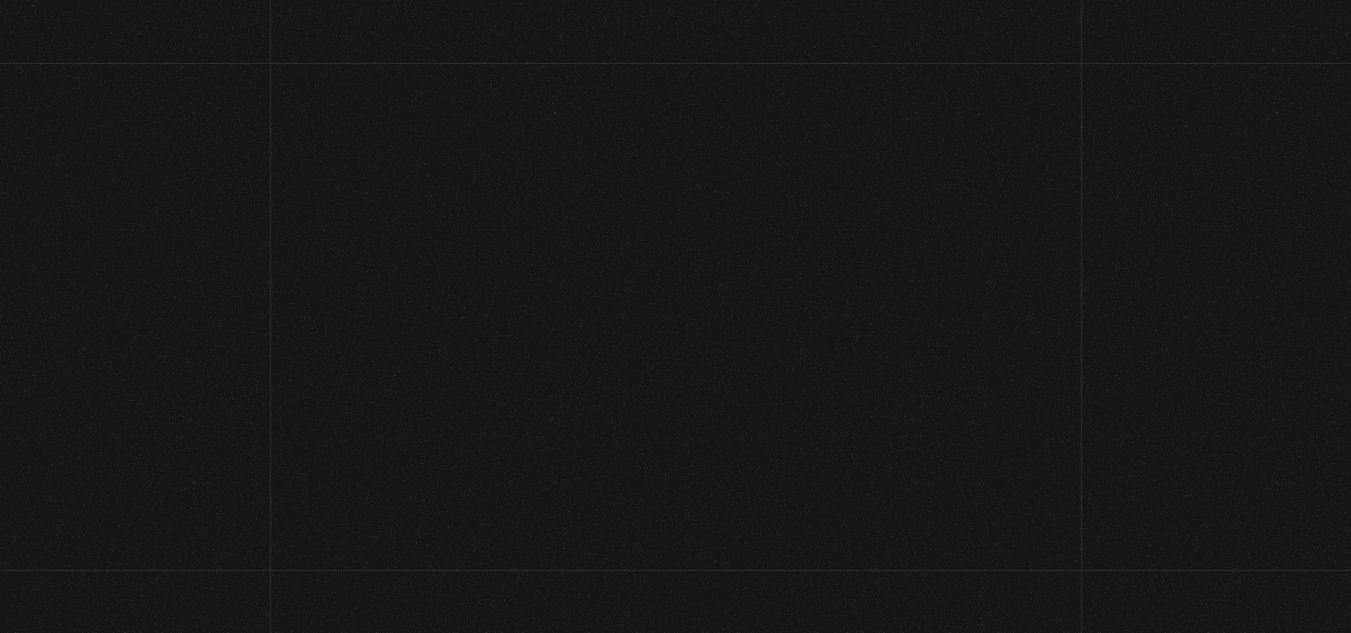 scroll, scrollTop: 0, scrollLeft: 0, axis: both 